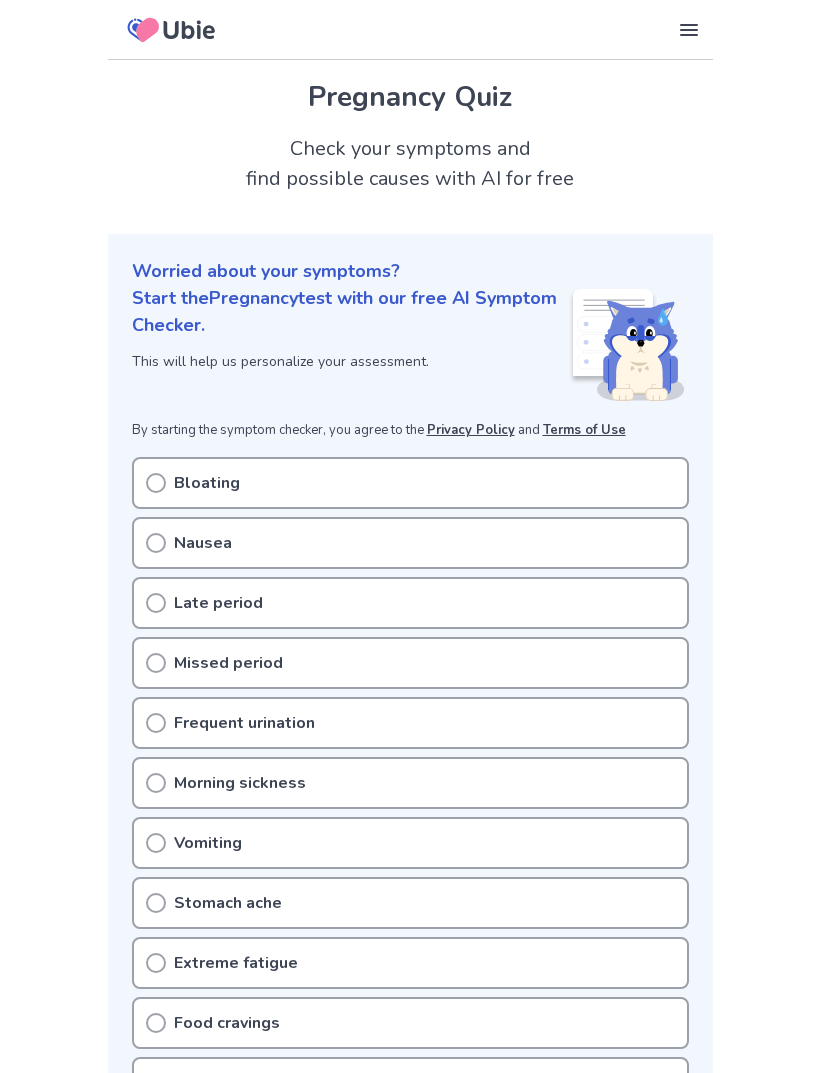 scroll, scrollTop: 0, scrollLeft: 0, axis: both 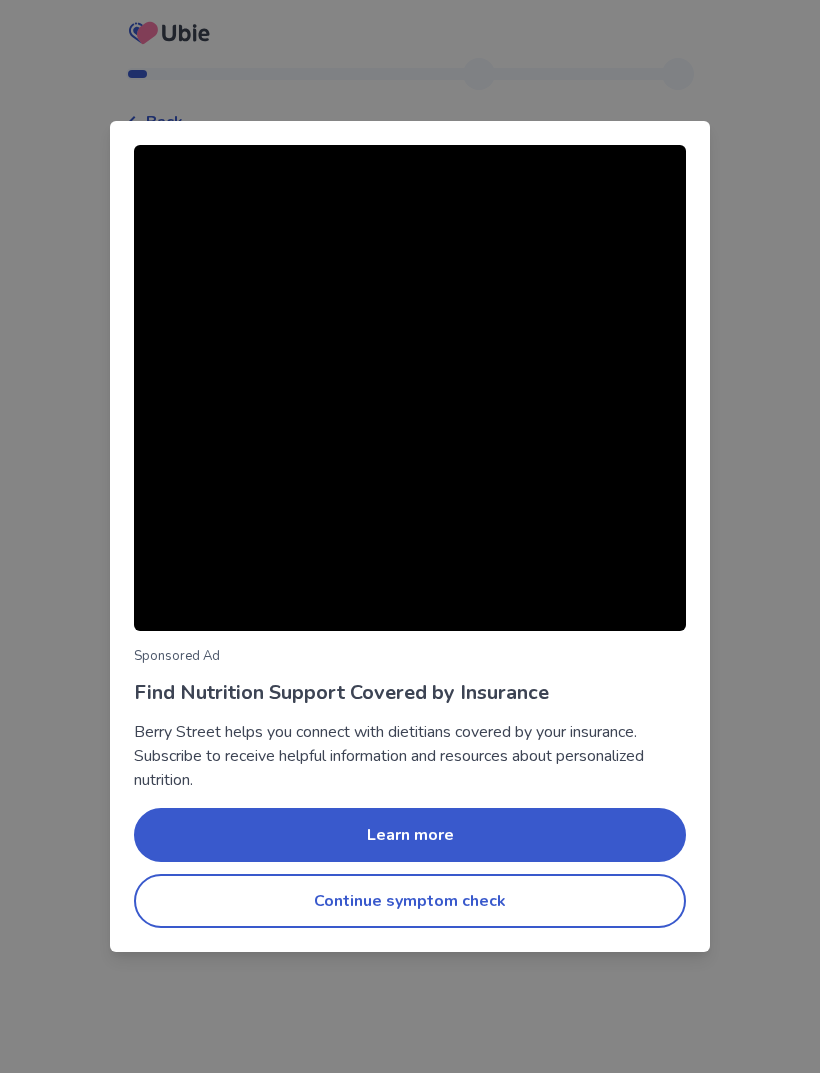 click on "Continue symptom check" at bounding box center (410, 901) 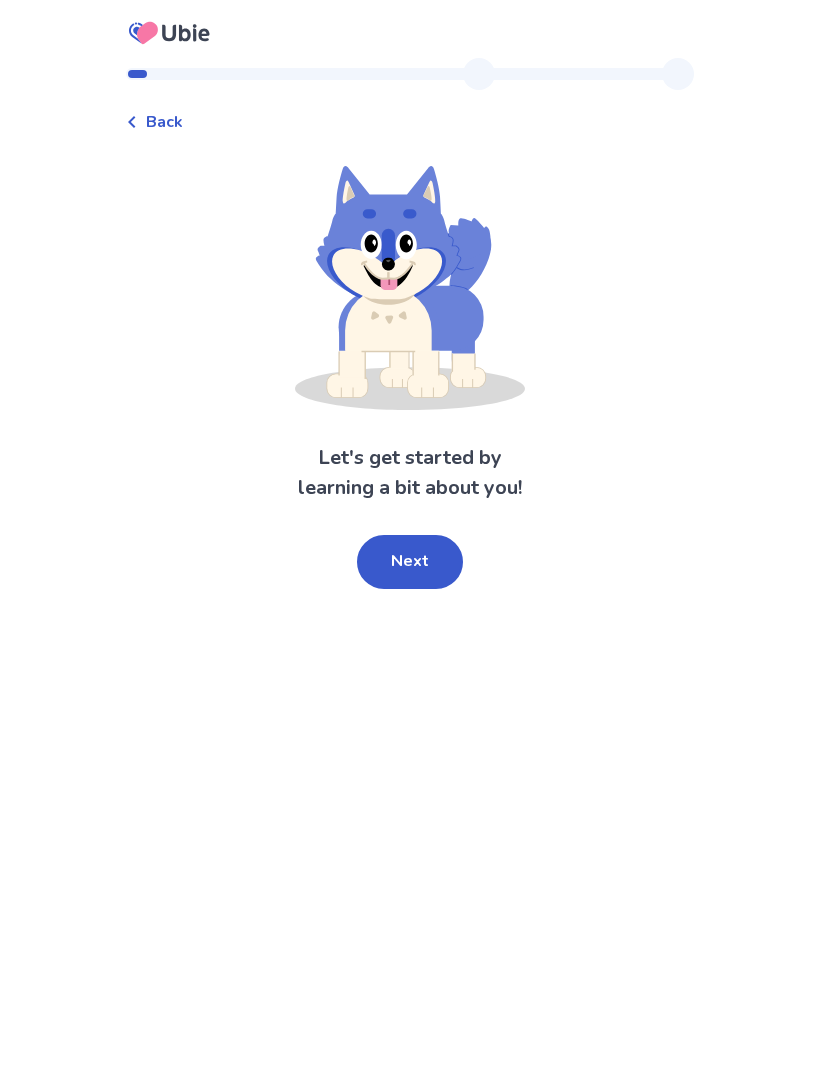 click on "Next" at bounding box center (410, 562) 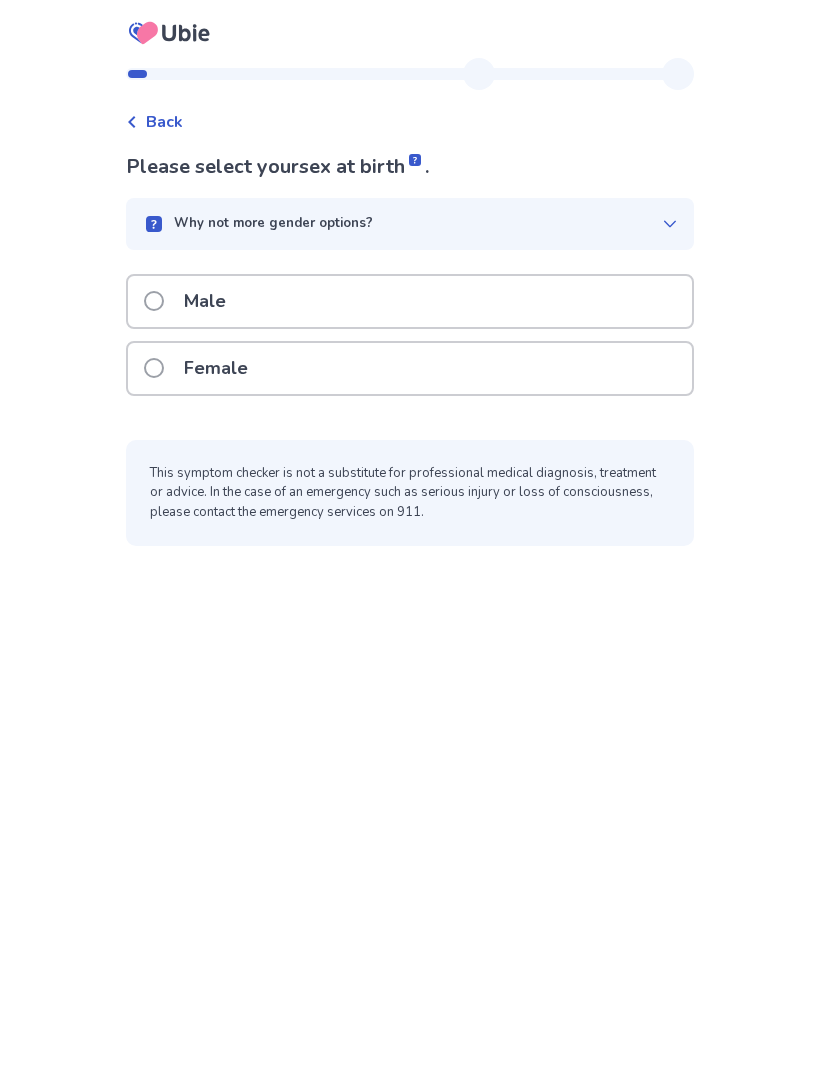 click on "Female" at bounding box center [202, 368] 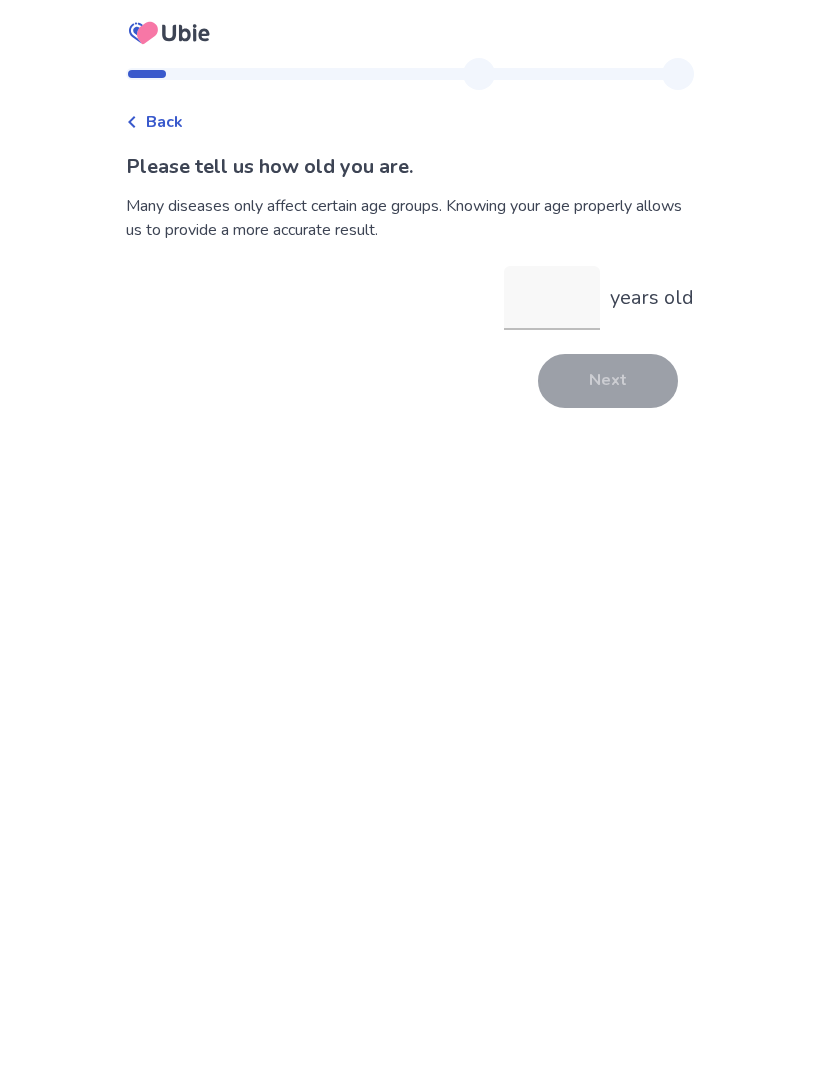click on "years old" at bounding box center [552, 298] 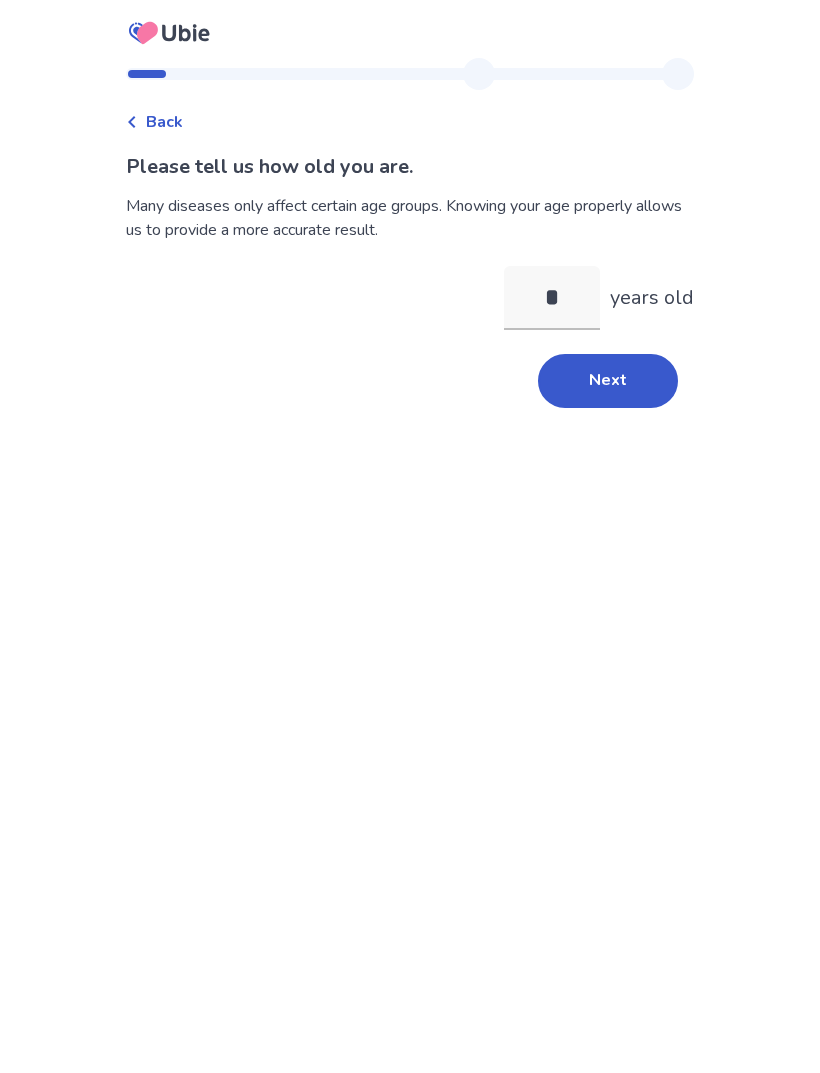 type on "**" 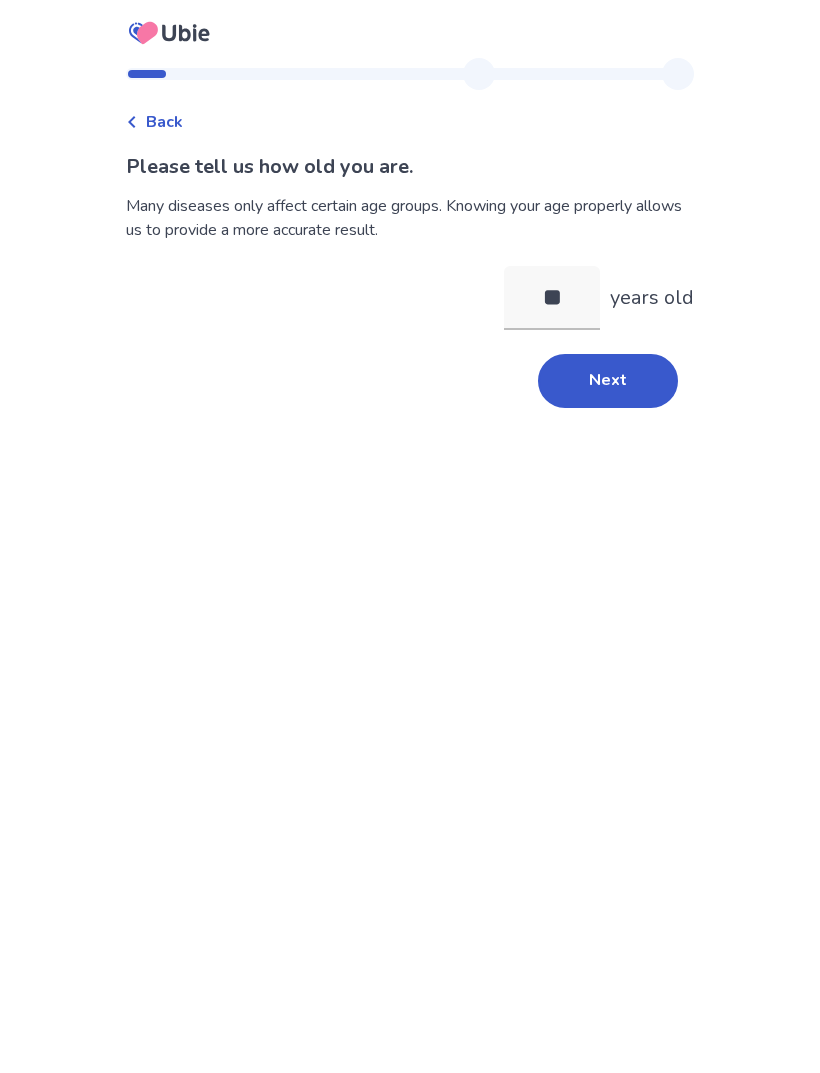 click on "Next" at bounding box center (608, 381) 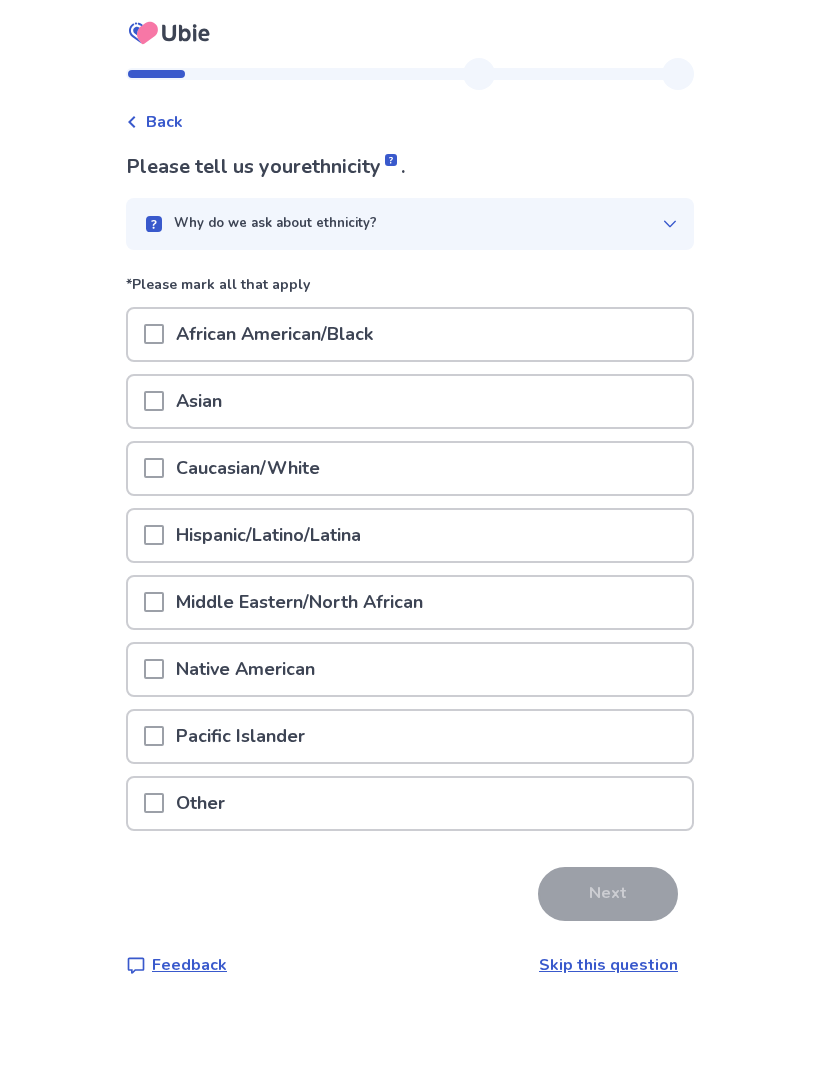 click on "Caucasian/White" at bounding box center (410, 468) 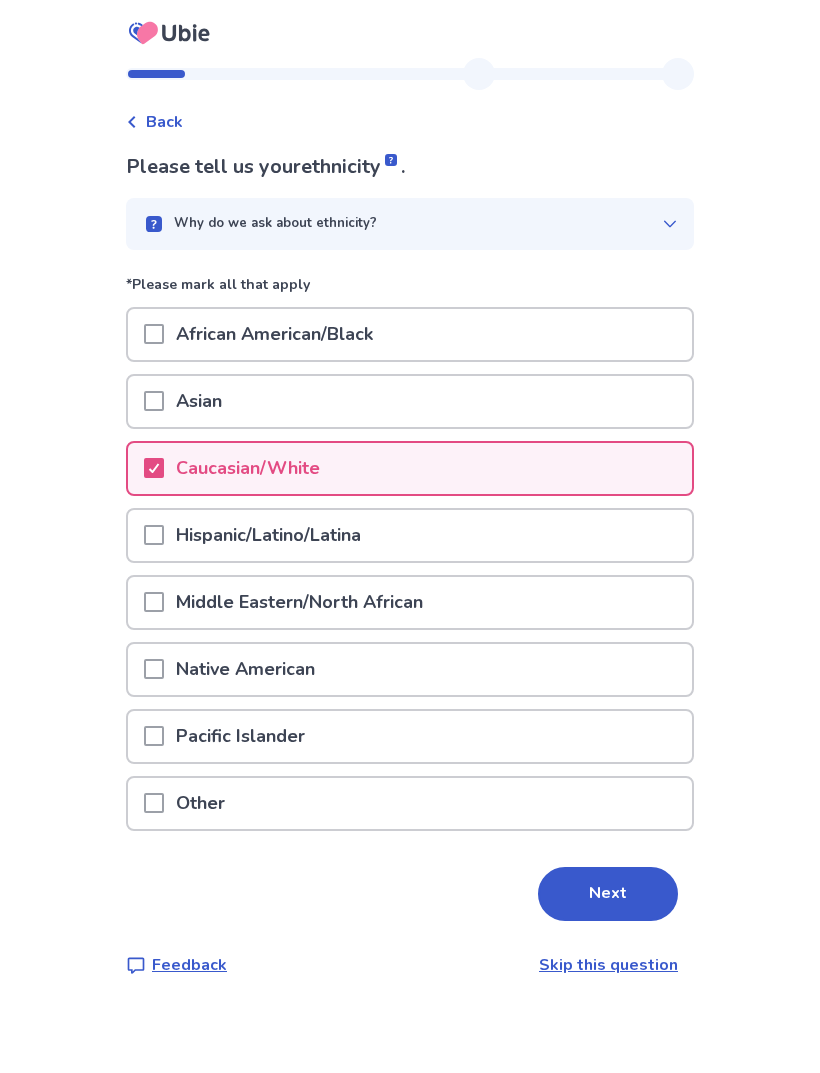 click on "Next" at bounding box center [608, 894] 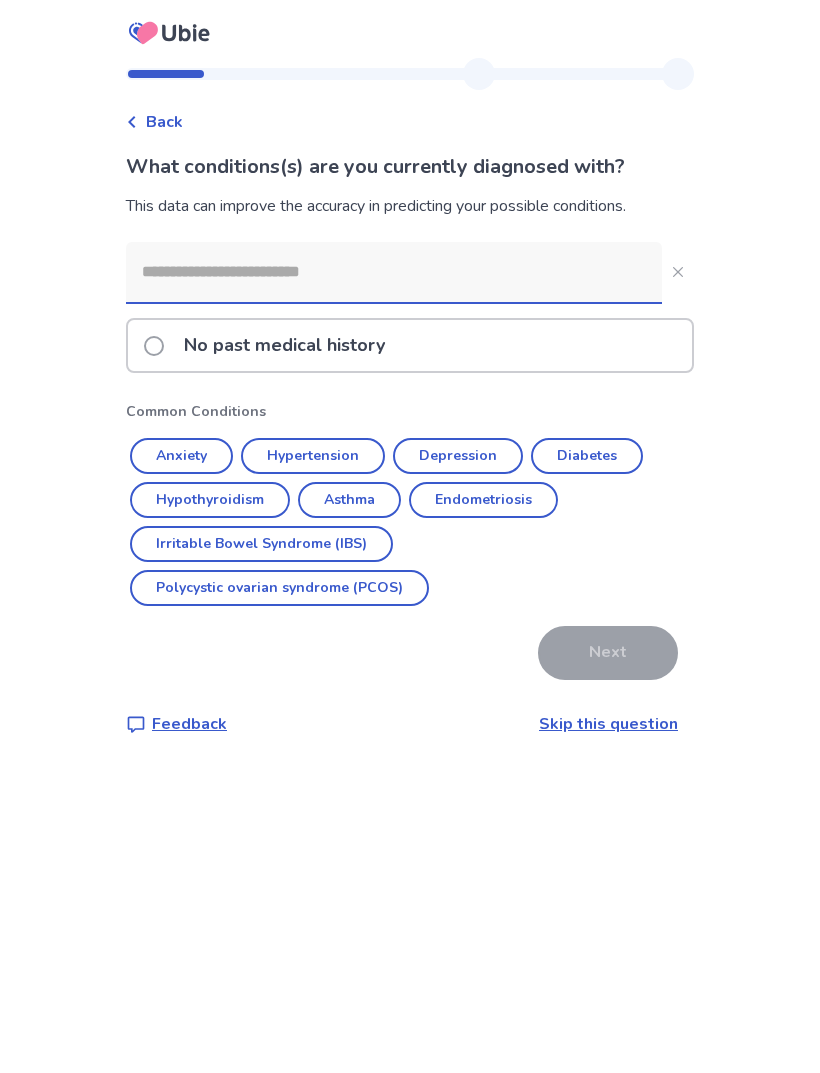 click on "Anxiety" at bounding box center (181, 456) 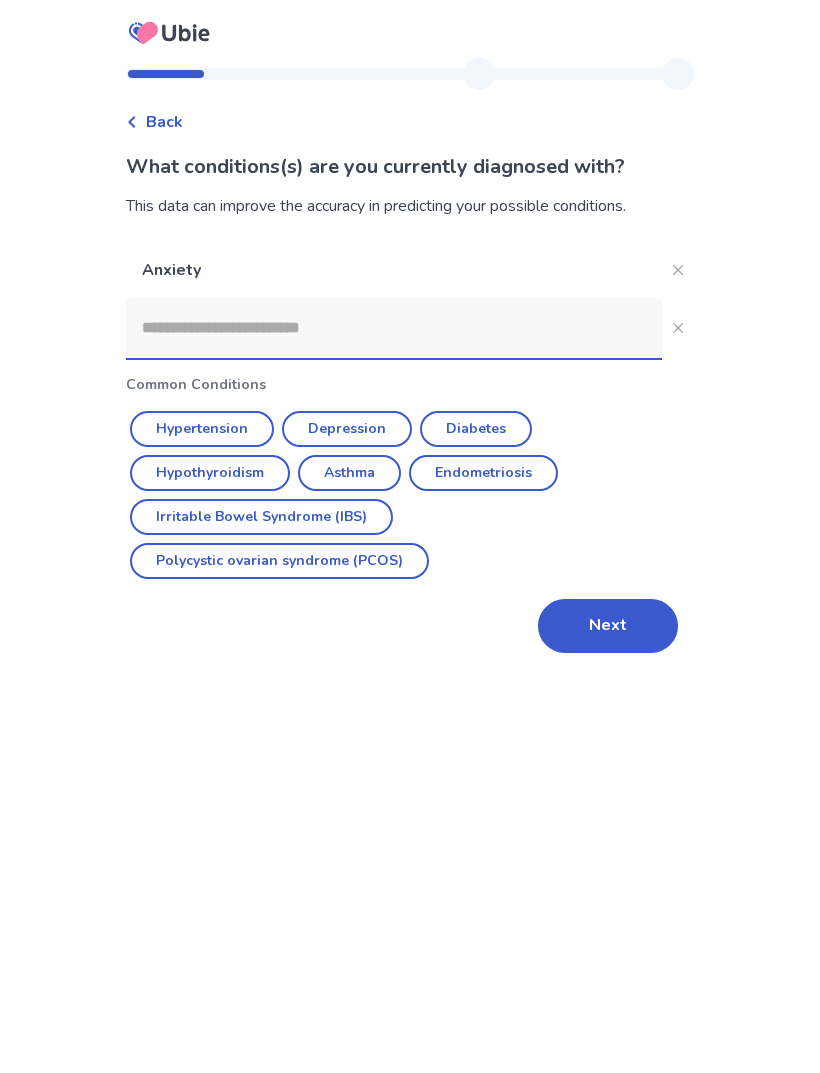 click at bounding box center (394, 328) 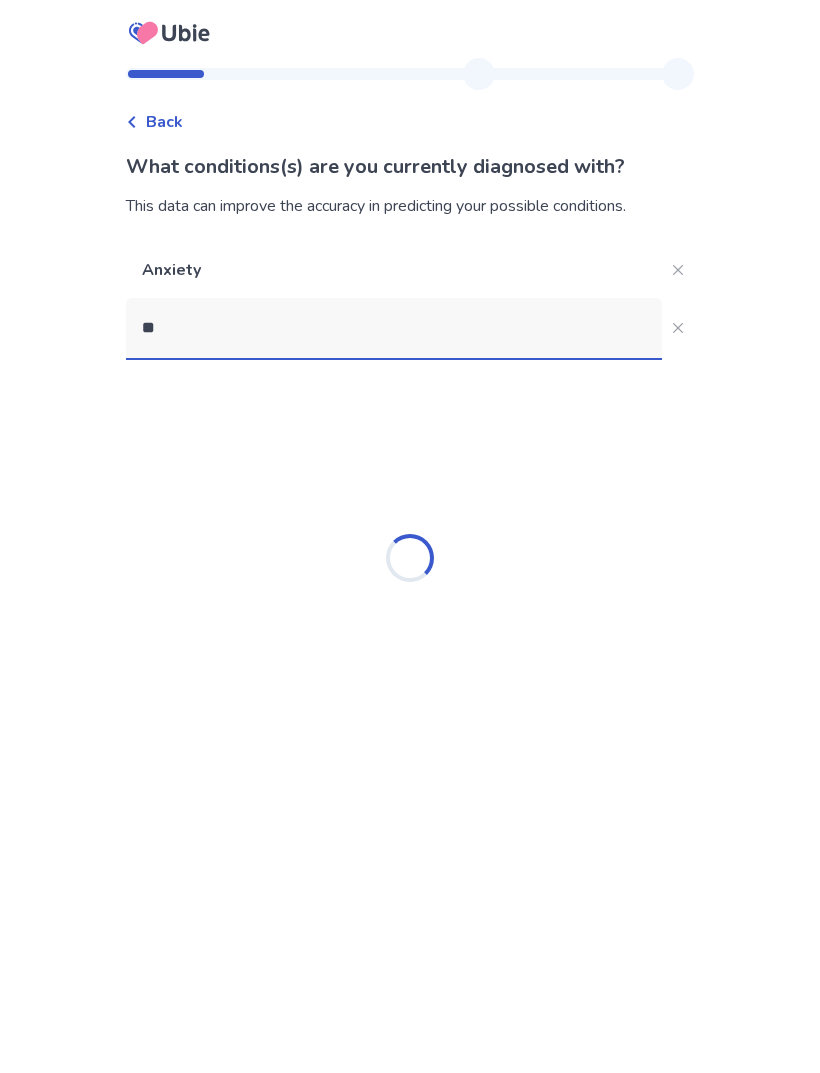 type on "*" 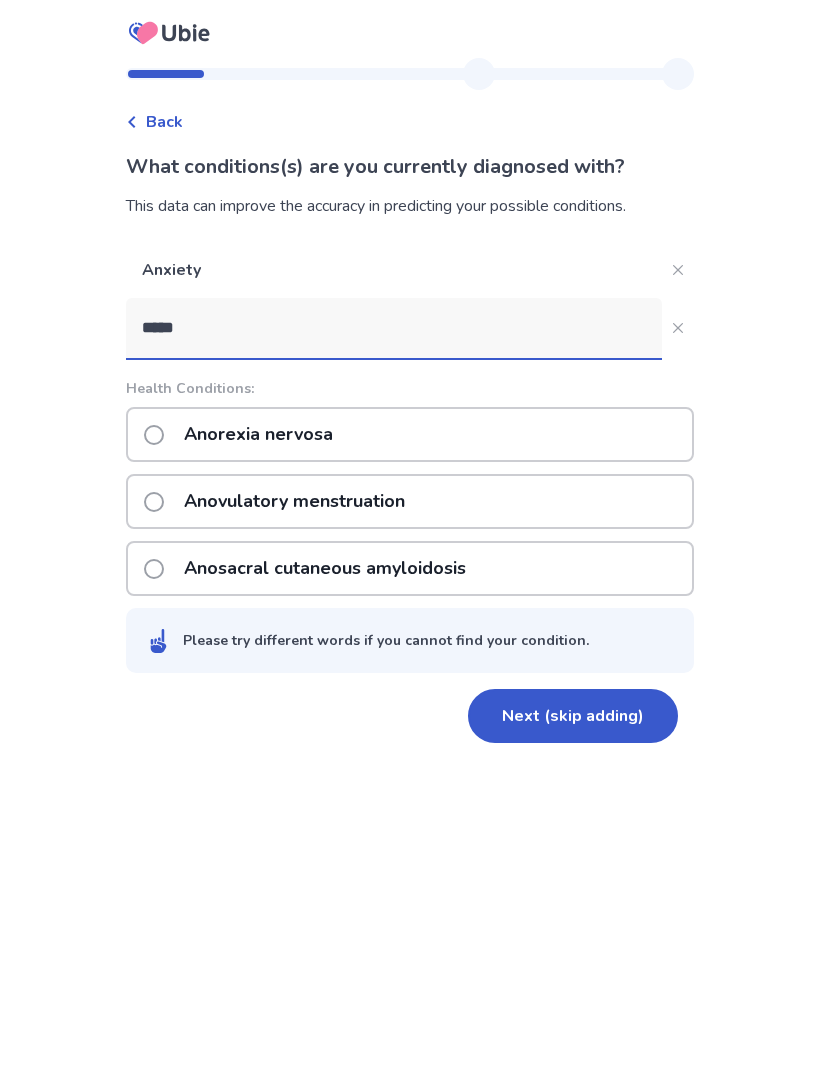 type on "*****" 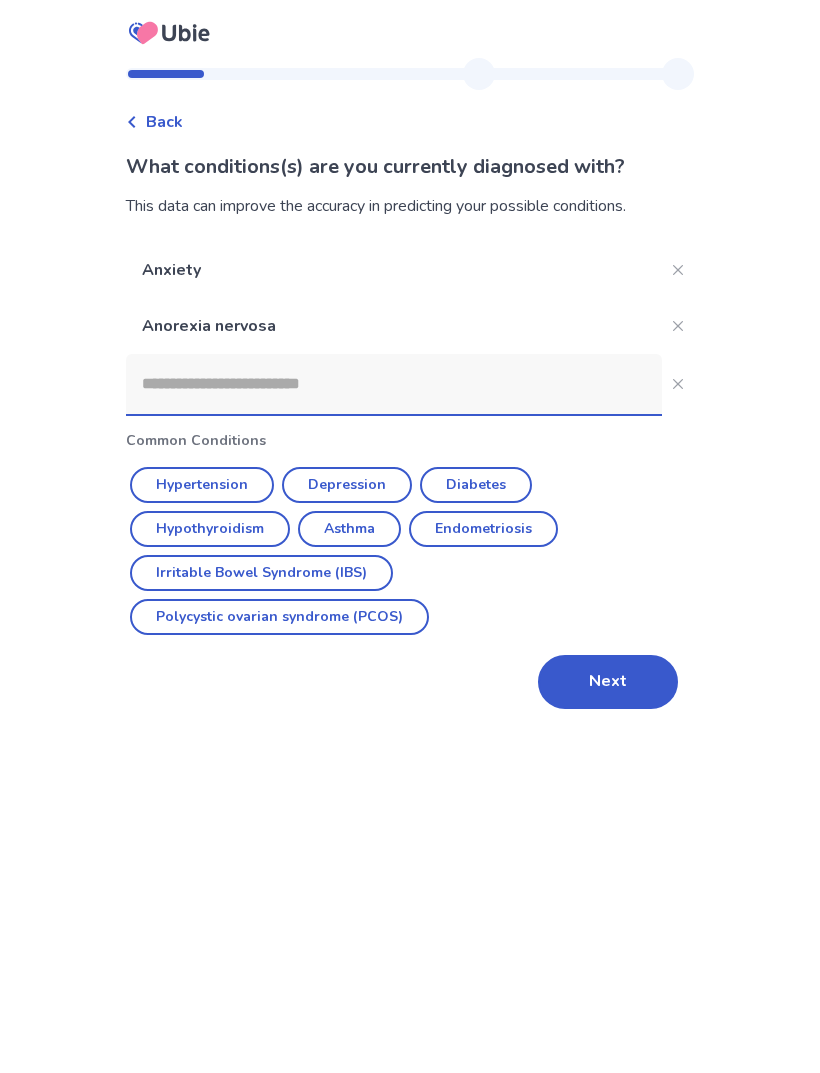 click on "Depression" at bounding box center [347, 485] 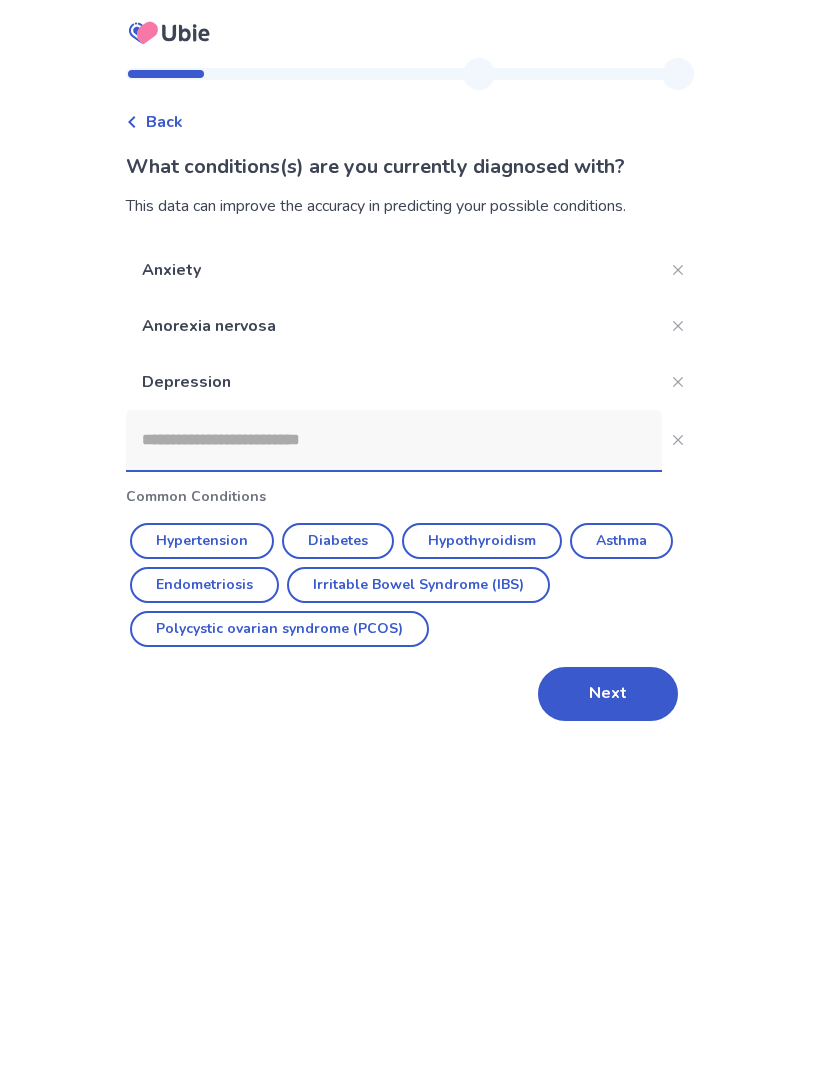 click on "Next" at bounding box center [608, 694] 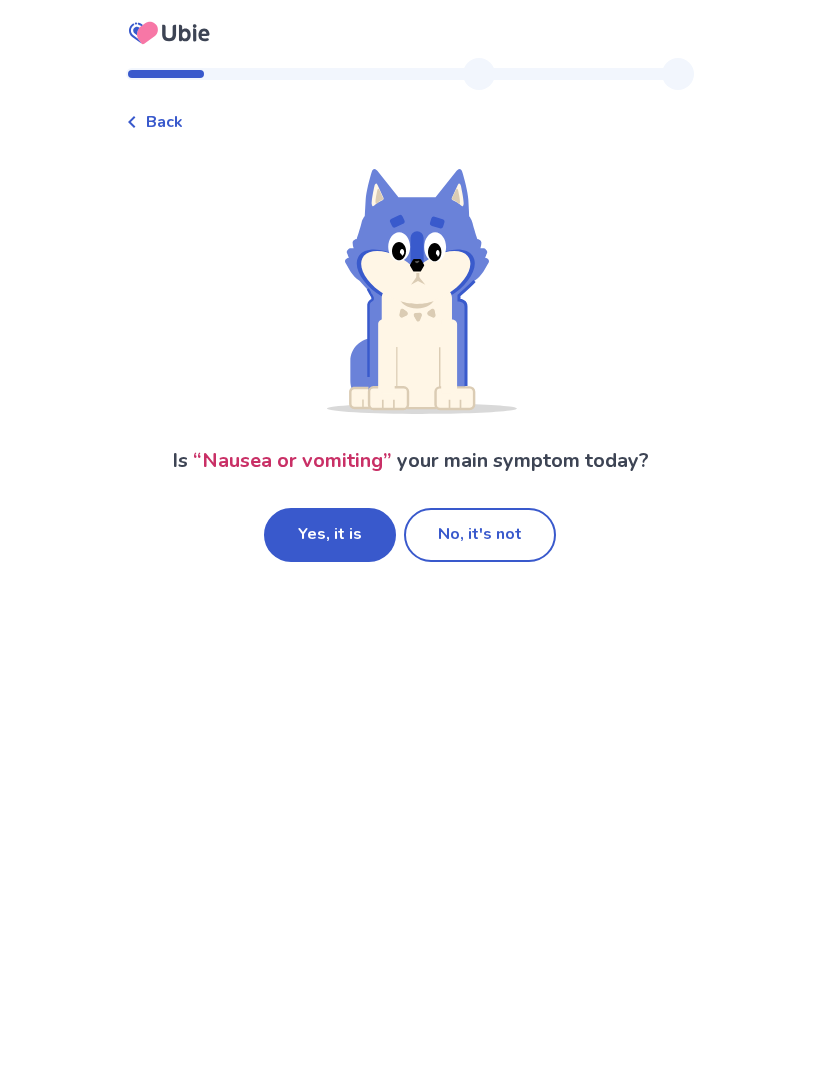 click on "Yes, it is" at bounding box center (330, 535) 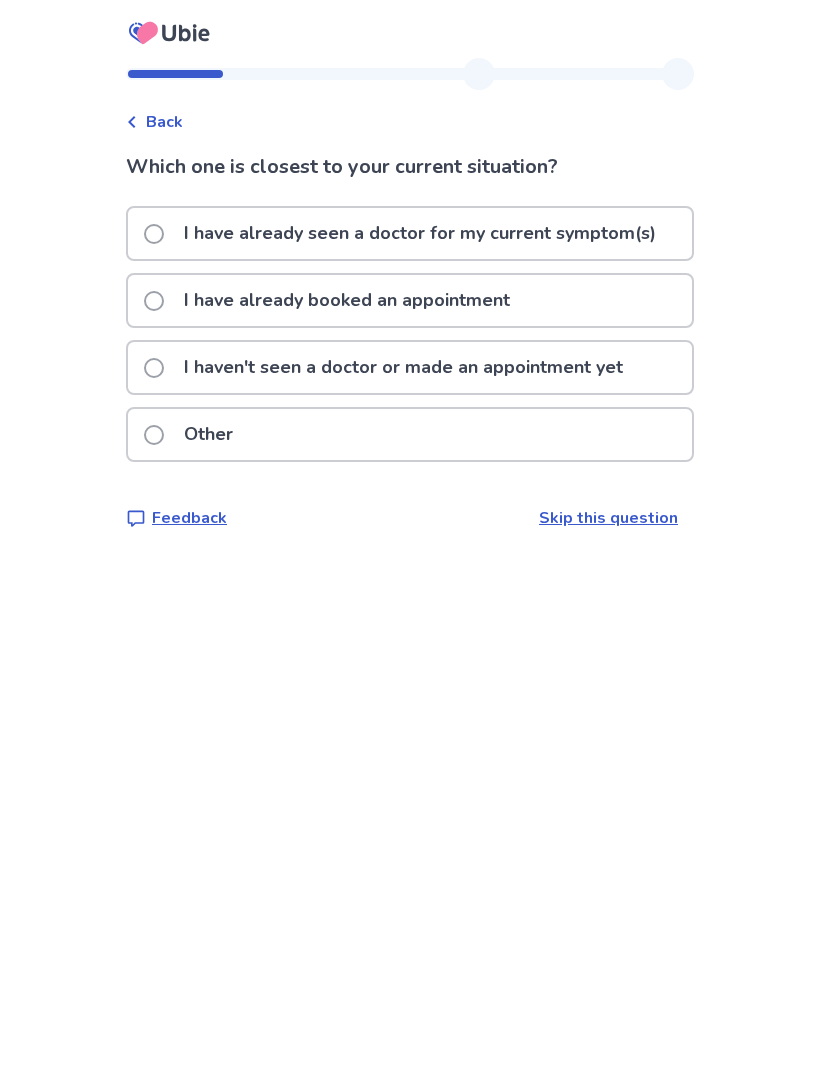click on "I haven't seen a doctor or made an appointment yet" at bounding box center (403, 367) 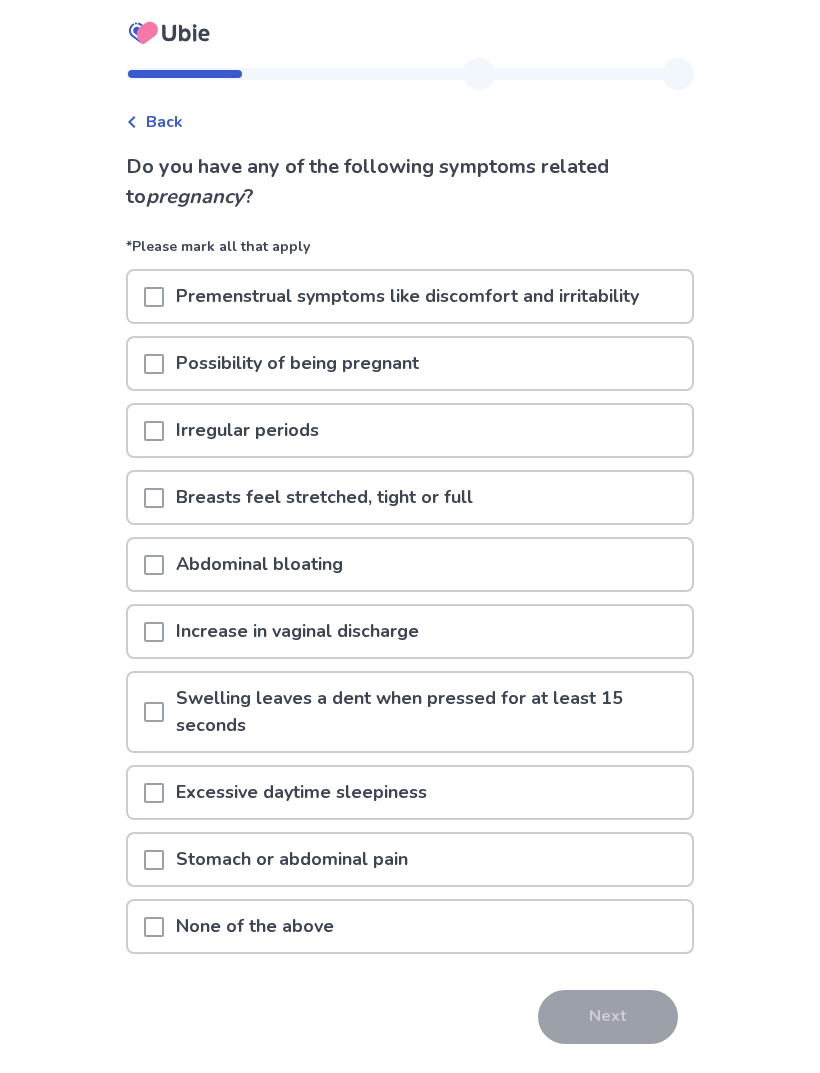 click on "Possibility of being pregnant" at bounding box center (297, 363) 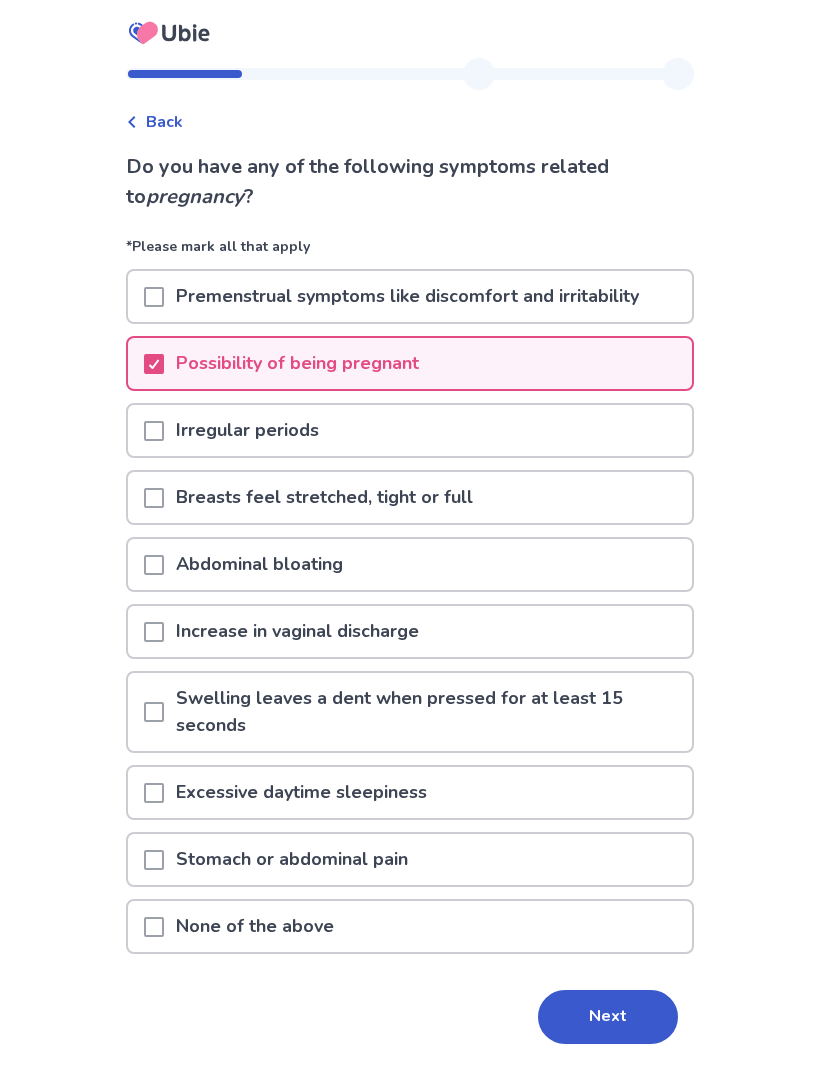 click on "Breasts feel stretched, tight or full" at bounding box center (324, 497) 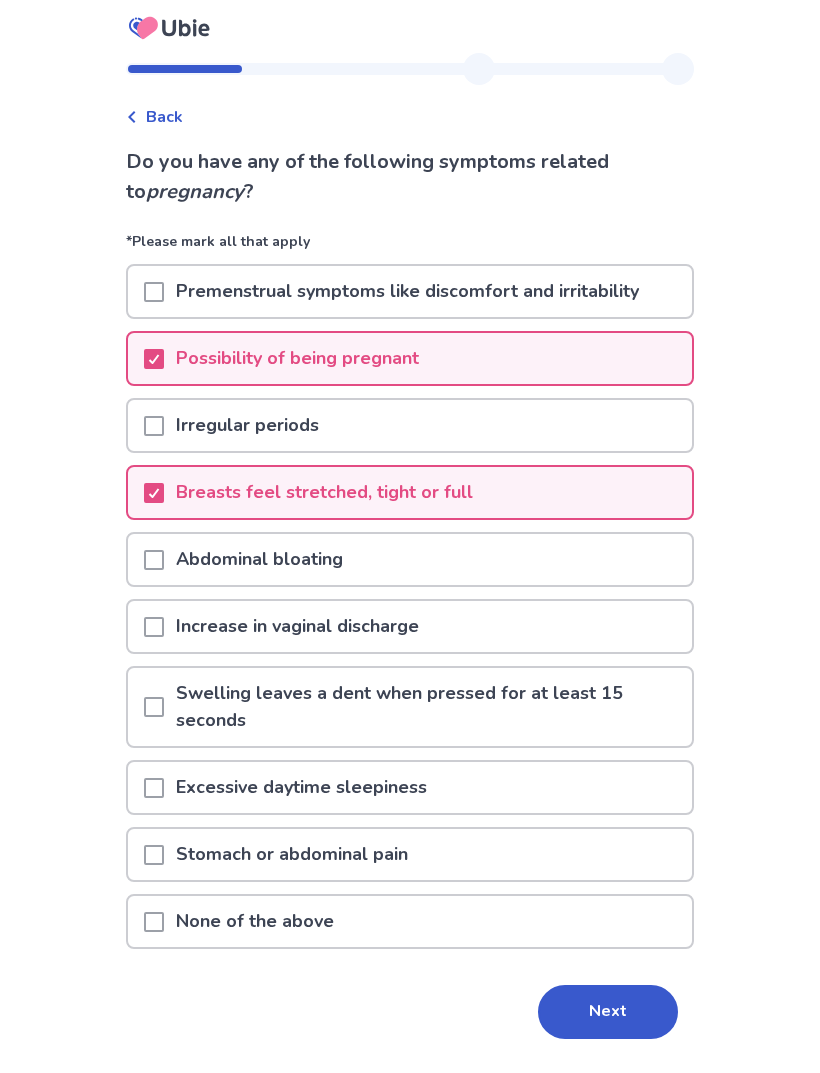 scroll, scrollTop: 0, scrollLeft: 0, axis: both 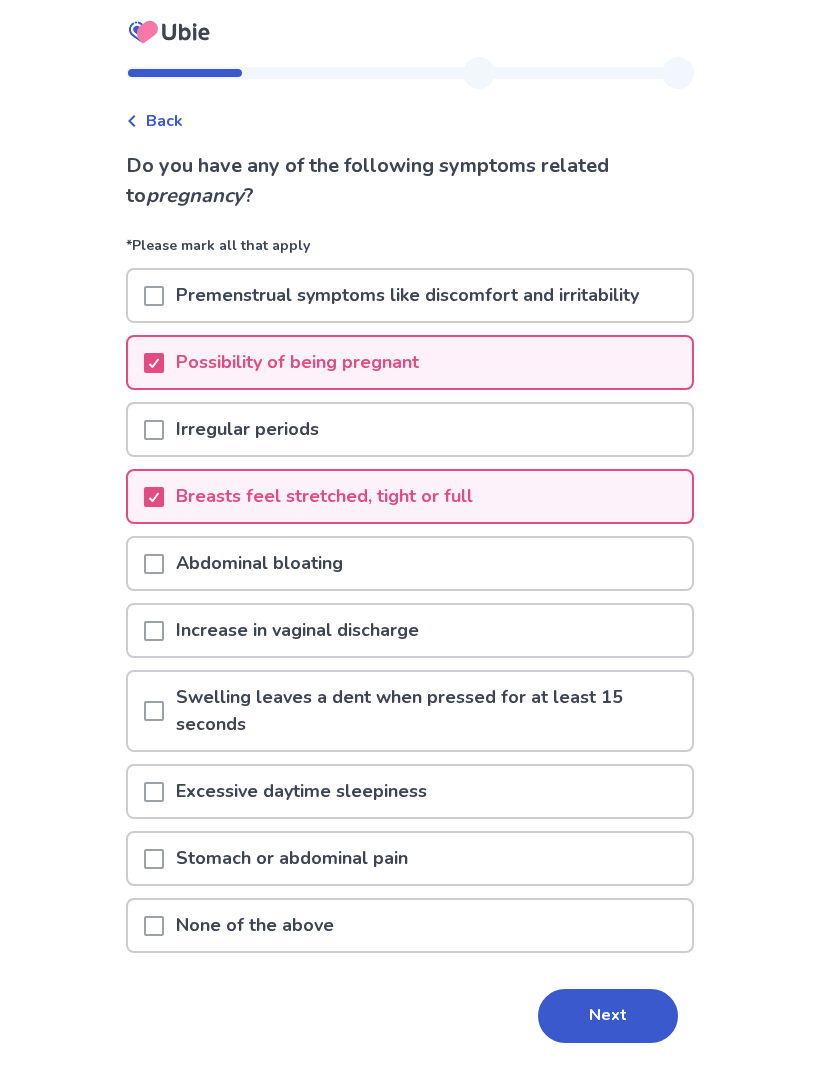click on "Irregular periods" at bounding box center [247, 430] 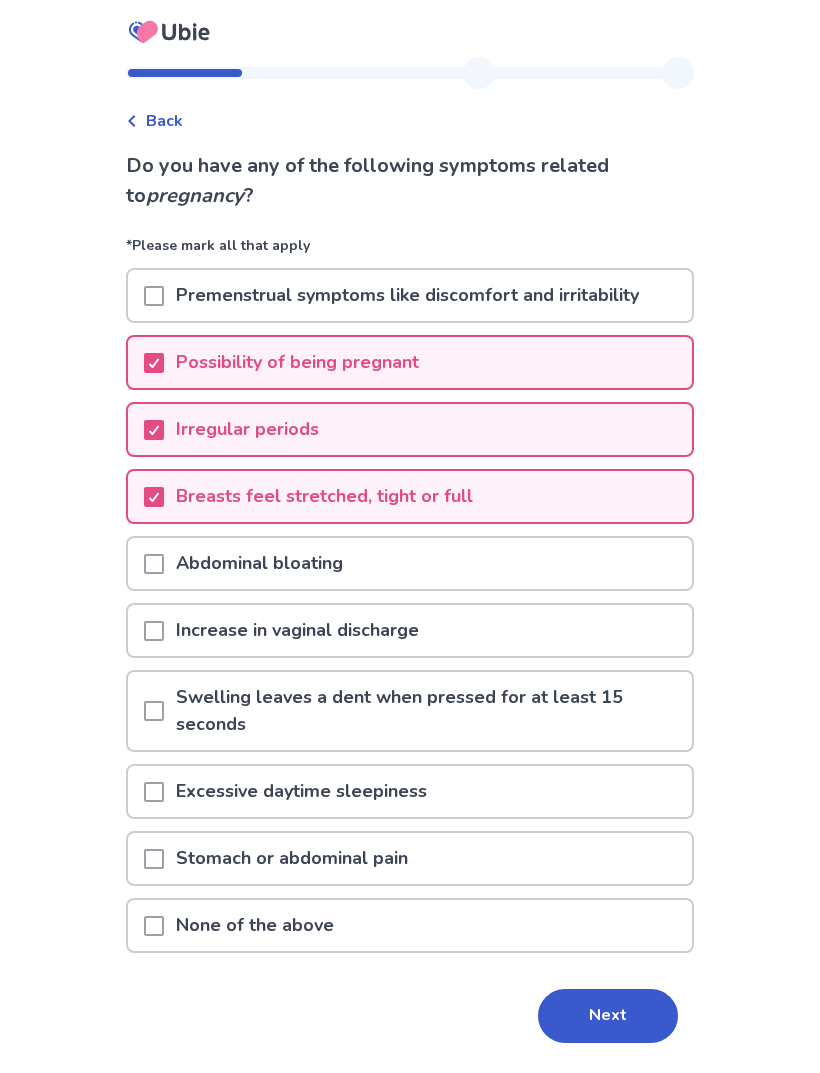click on "Stomach or abdominal pain" at bounding box center (292, 859) 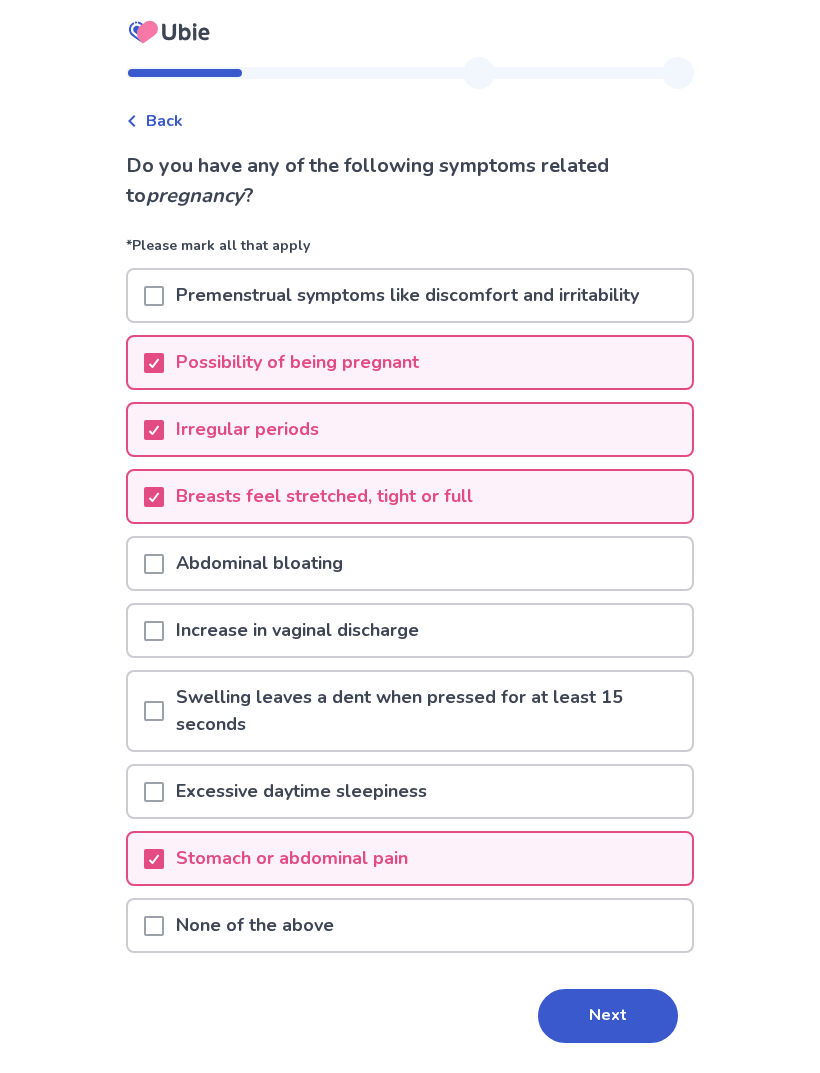 click on "Next" at bounding box center (608, 1017) 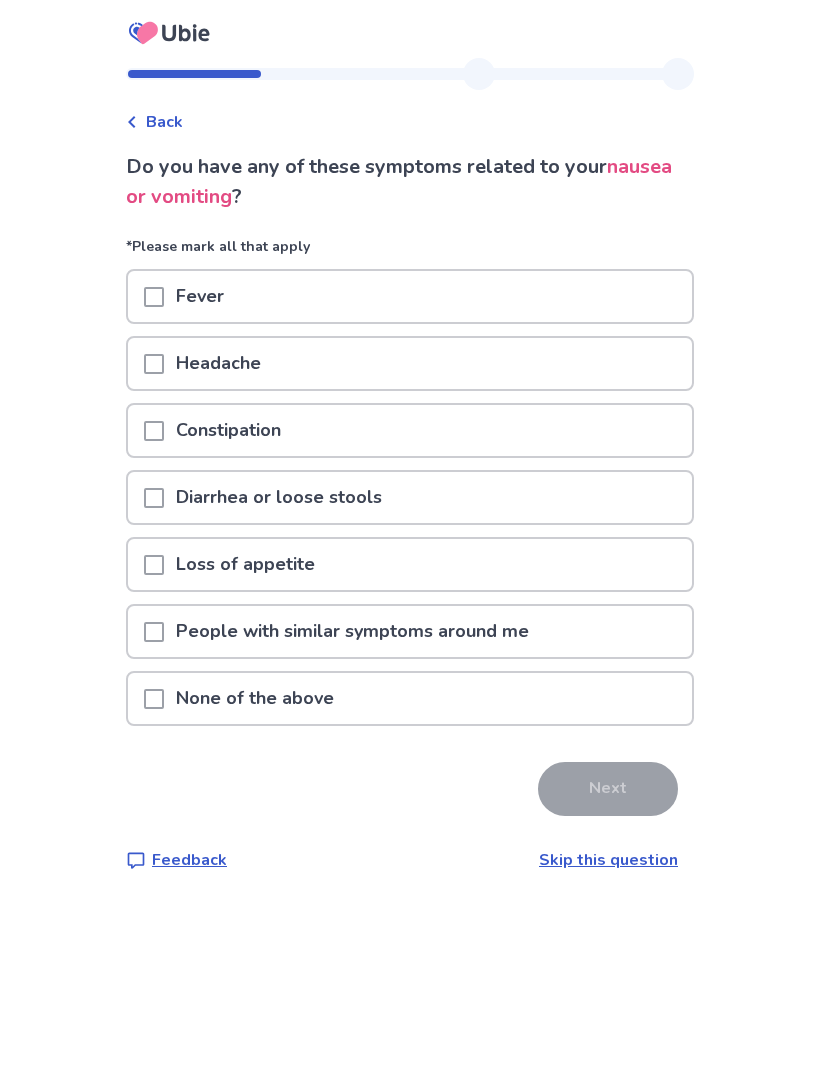 click on "Loss of appetite" at bounding box center (245, 564) 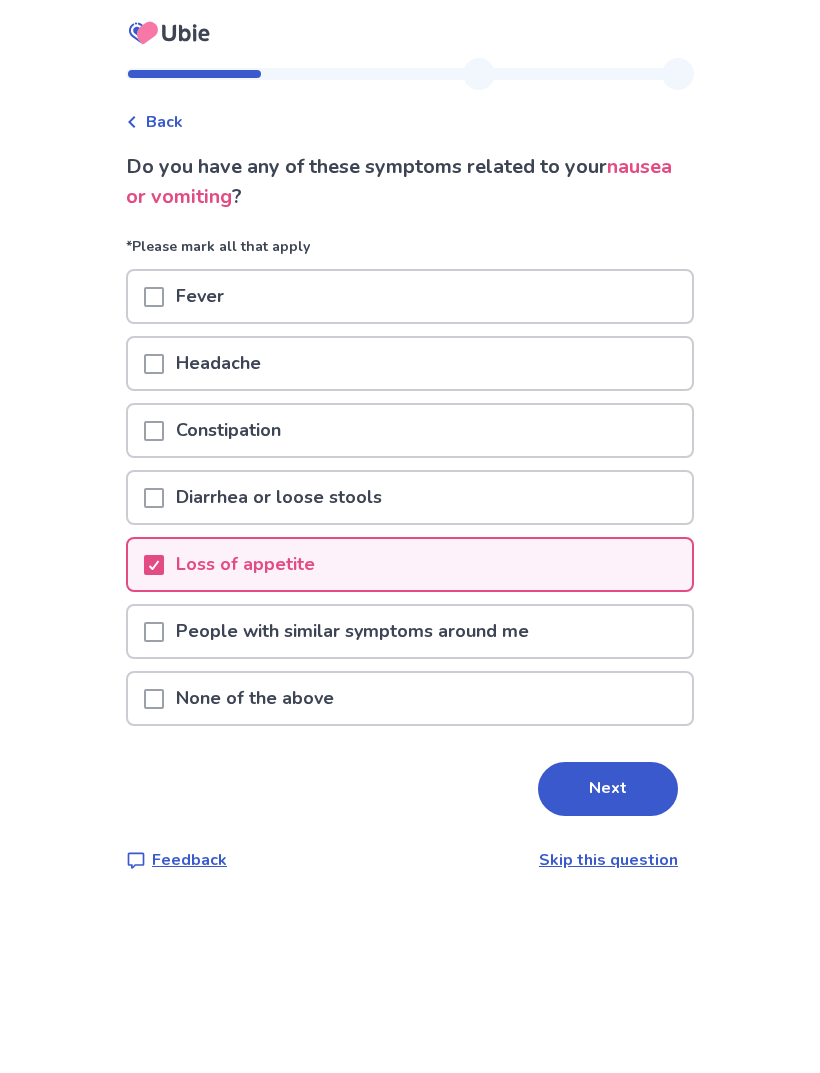 click on "Headache" at bounding box center [218, 363] 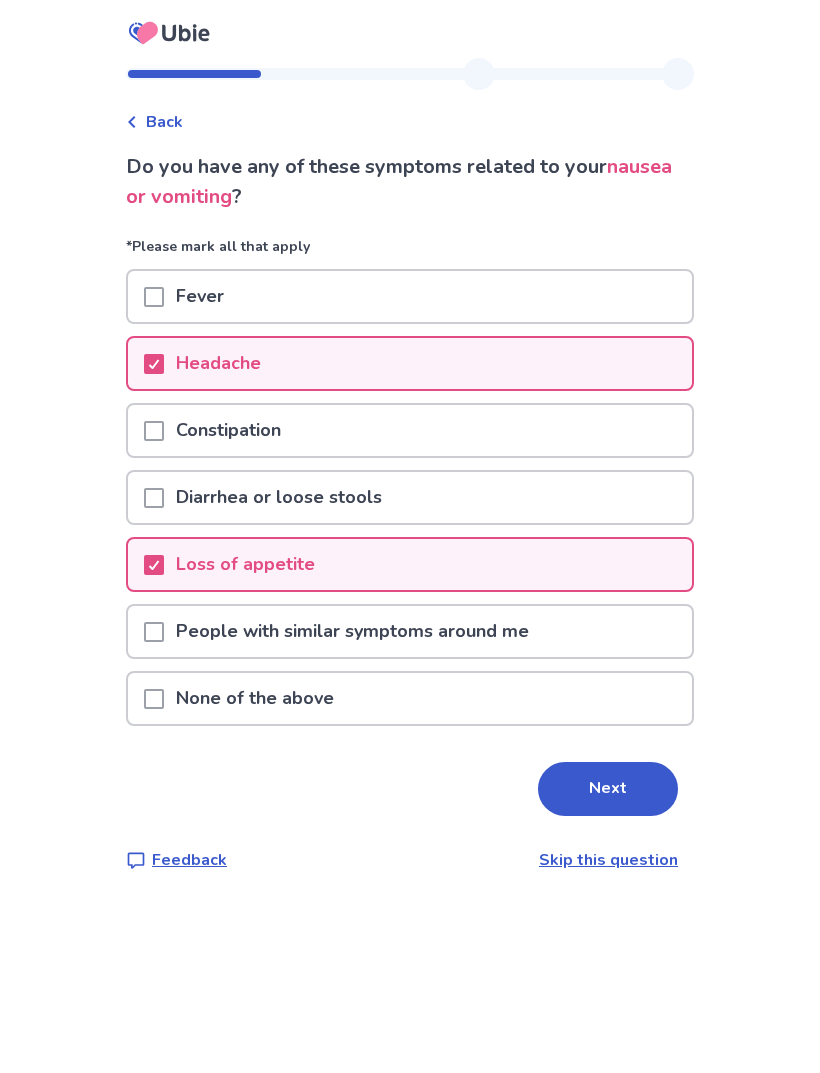 click on "Fever" at bounding box center (200, 296) 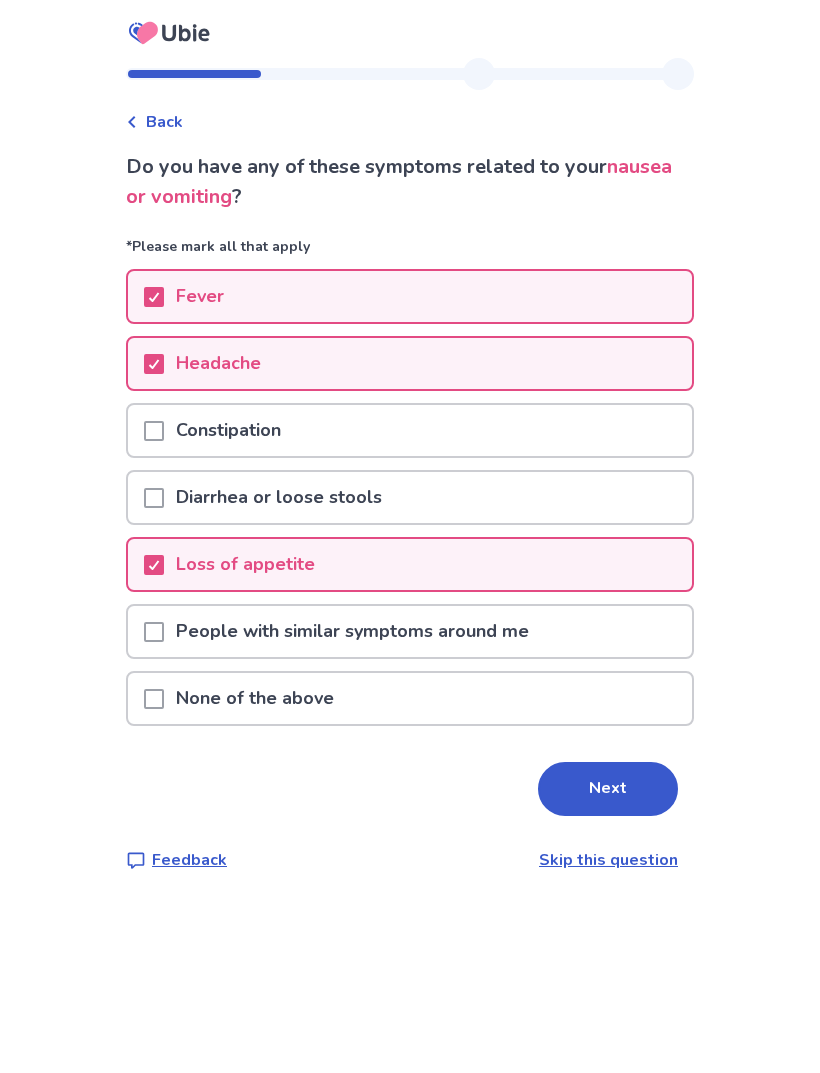 click on "Fever" at bounding box center (200, 296) 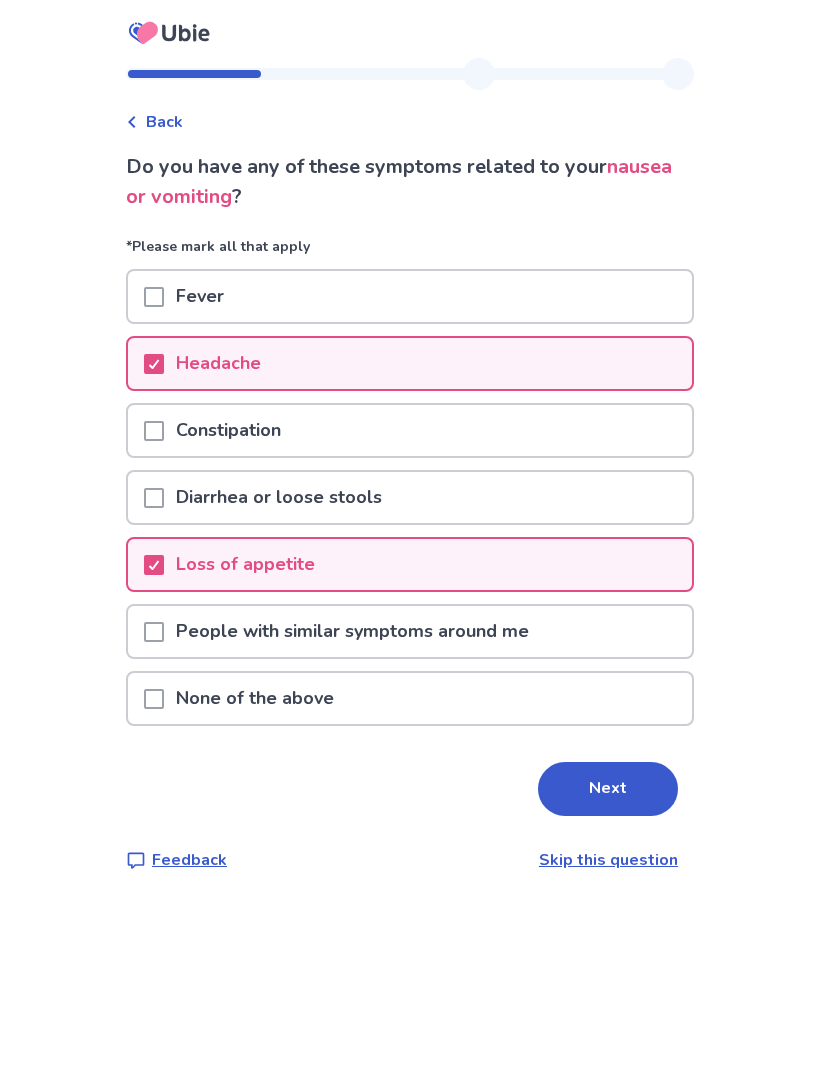 click on "Next" at bounding box center (608, 789) 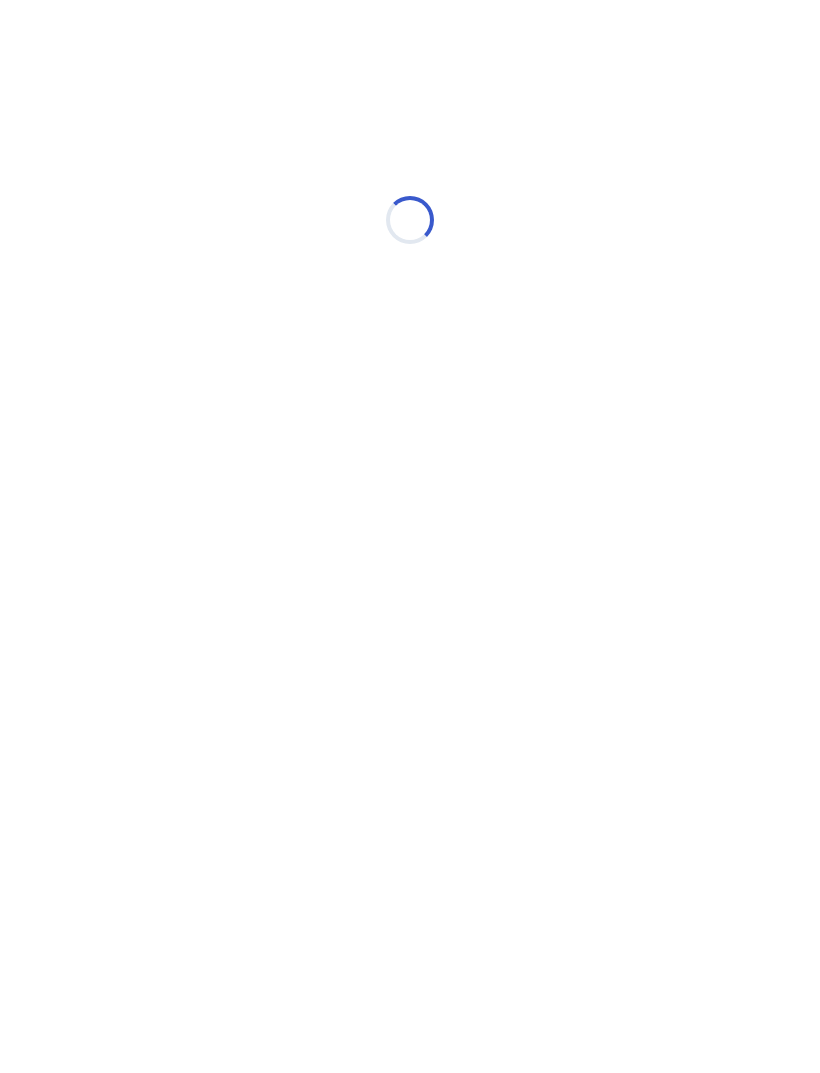 select on "*" 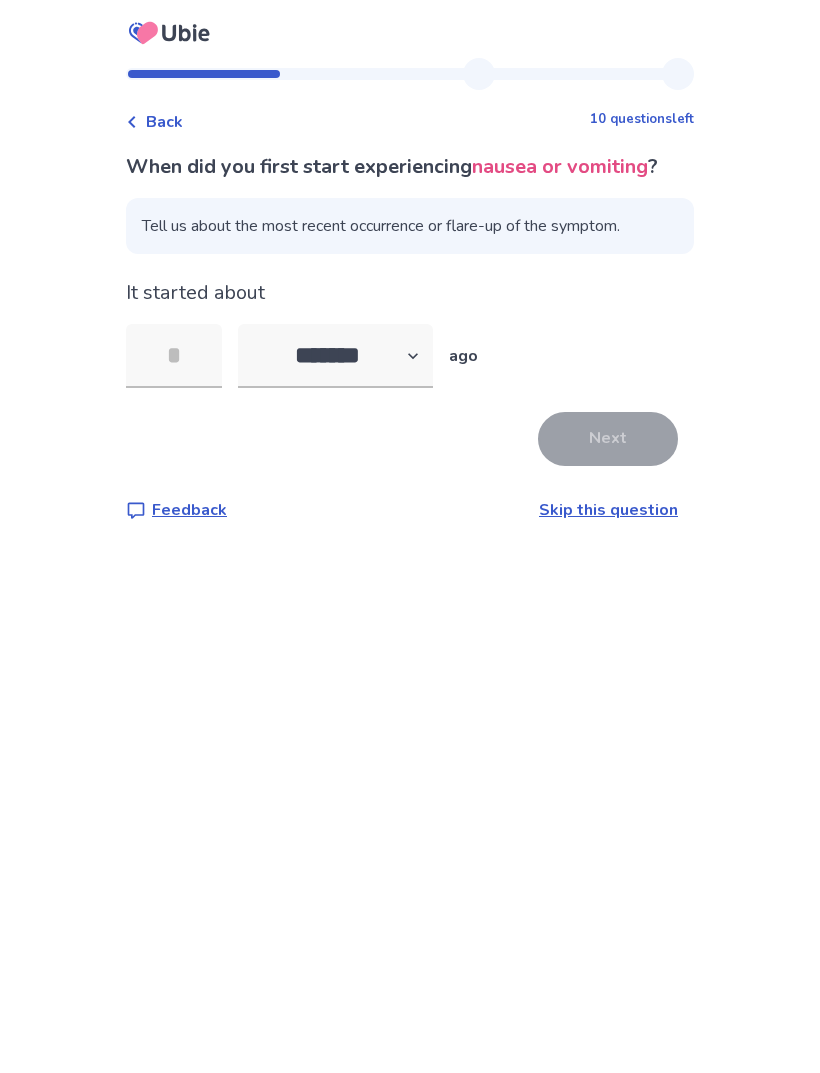 click at bounding box center [174, 356] 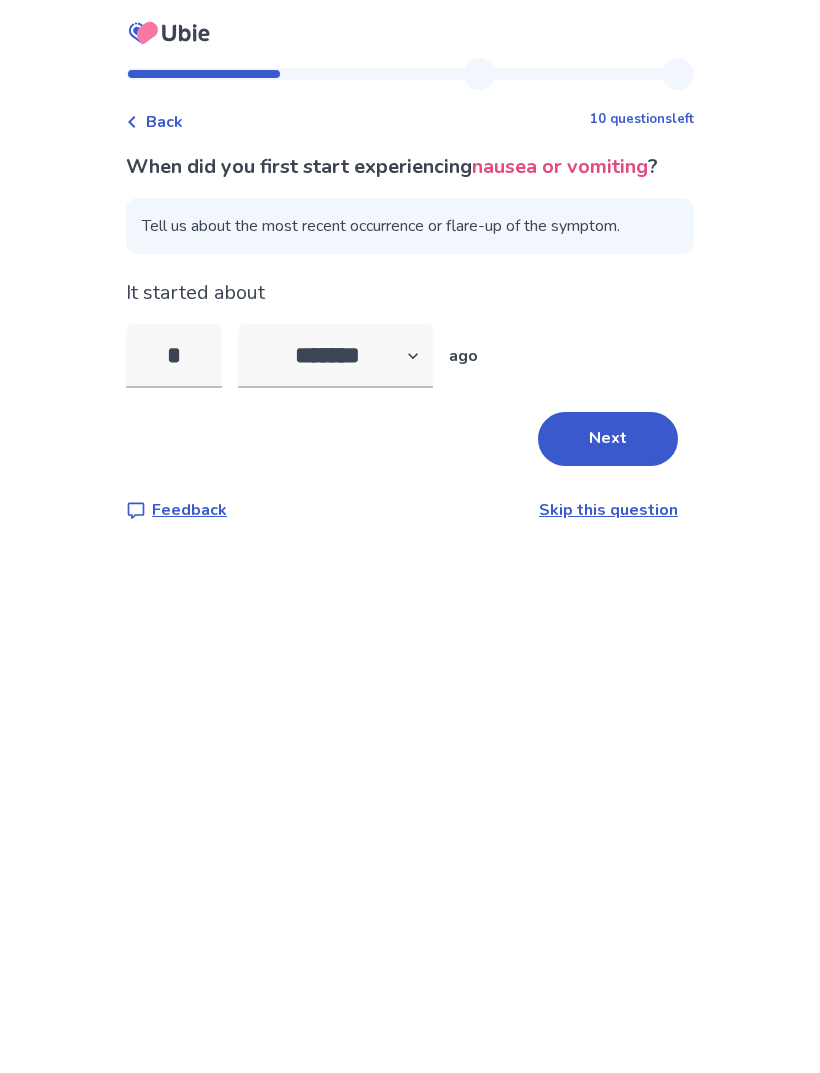 click on "Next" at bounding box center (608, 439) 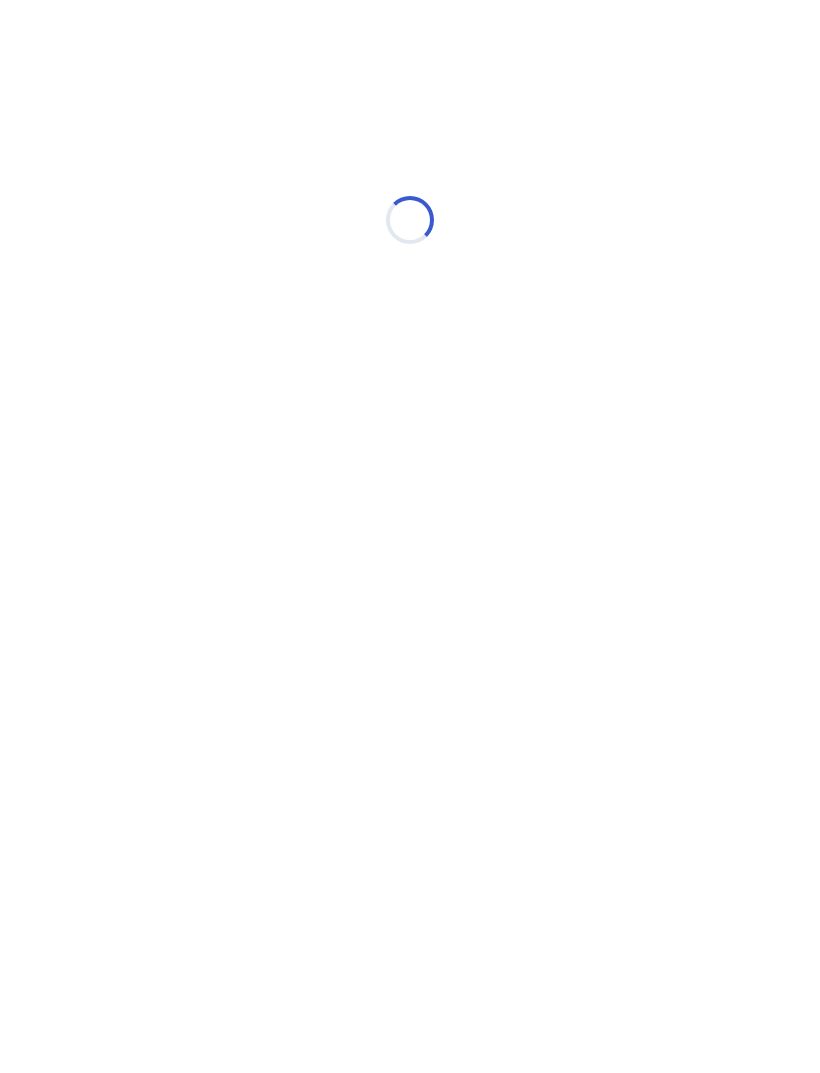 select on "*" 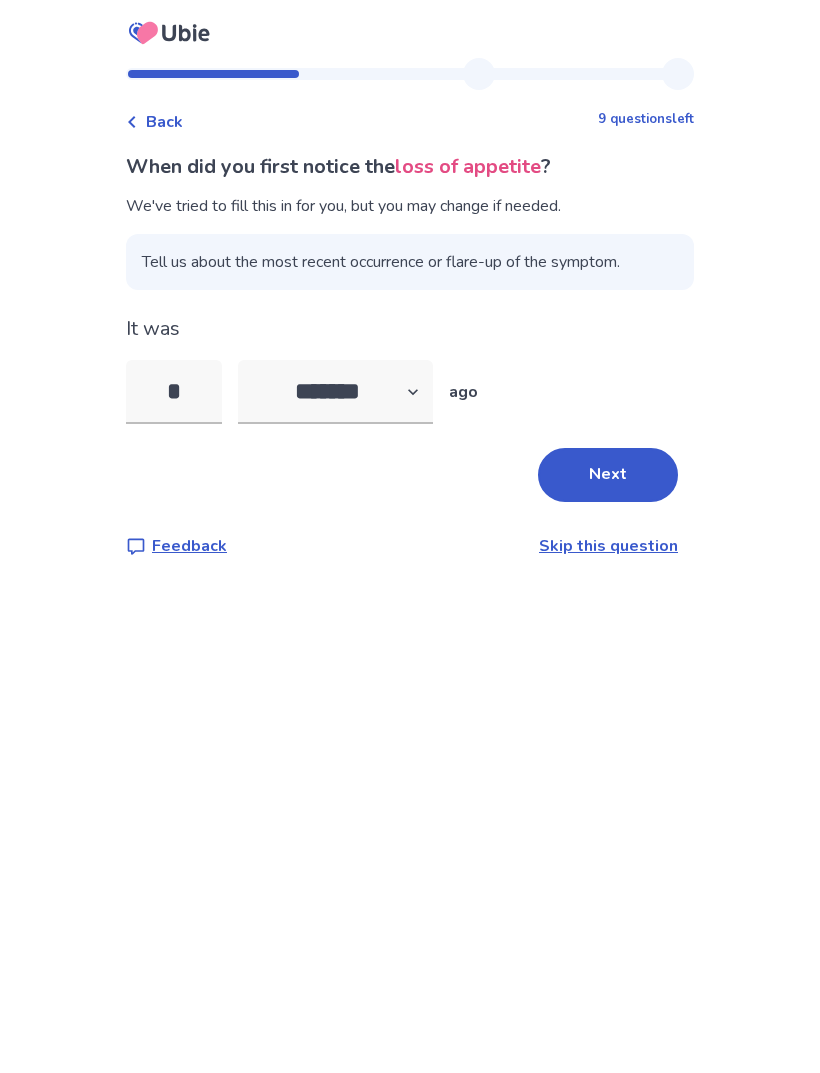 click on "Next" at bounding box center (608, 475) 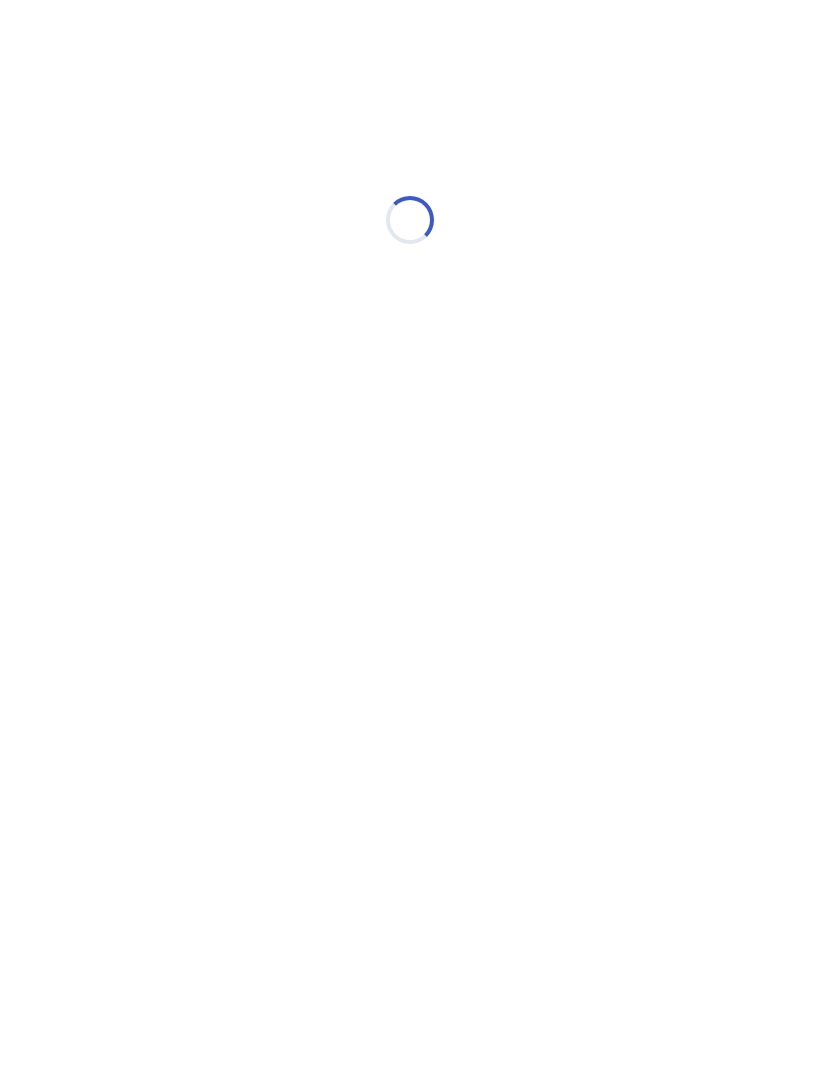 select on "*" 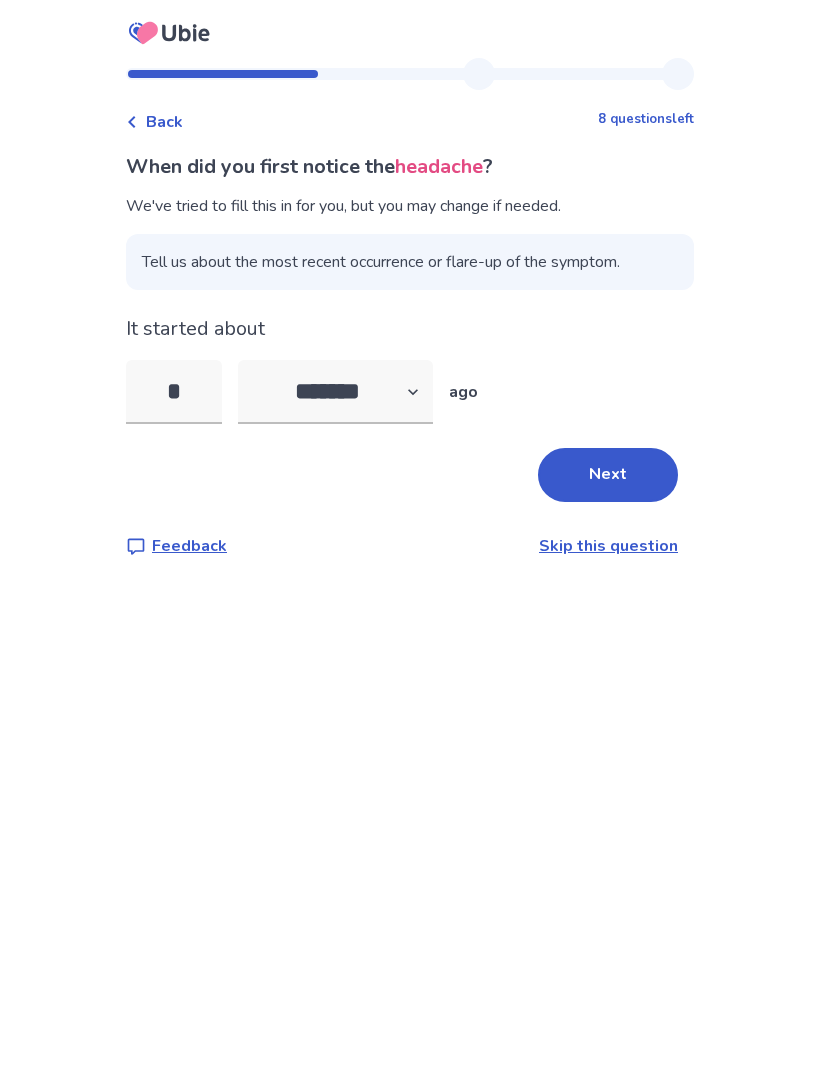 click on "*" at bounding box center [174, 392] 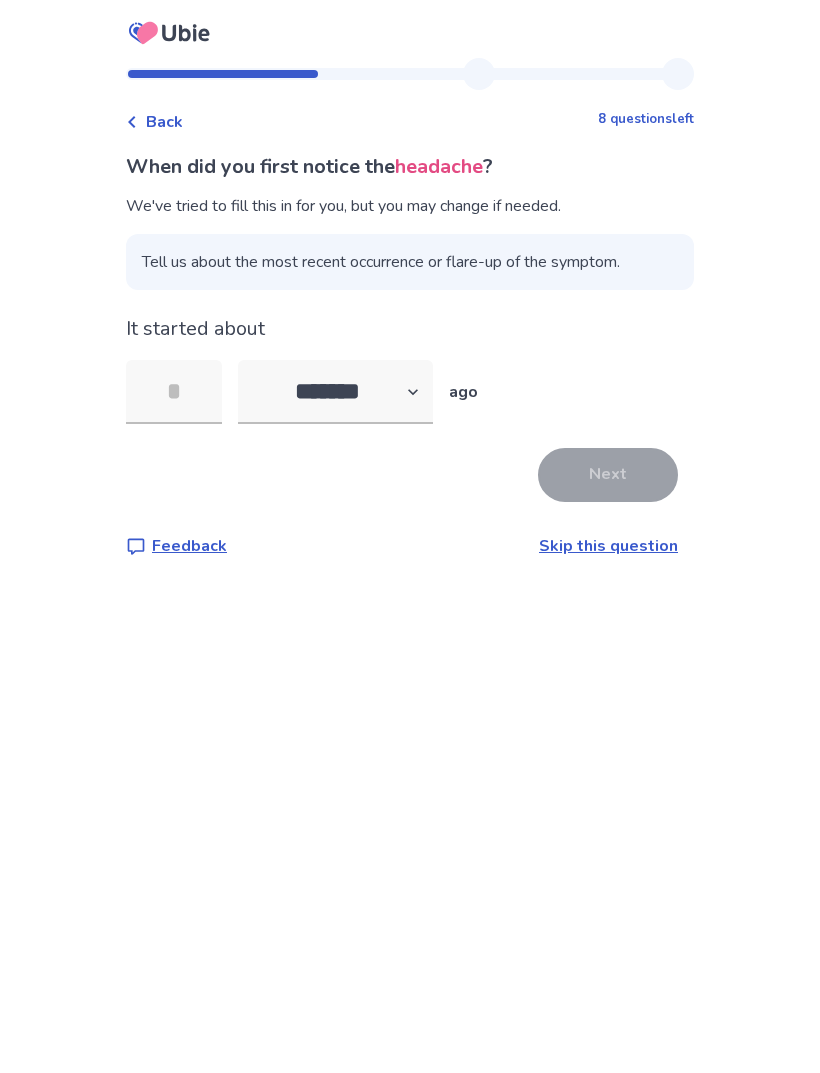 type on "*" 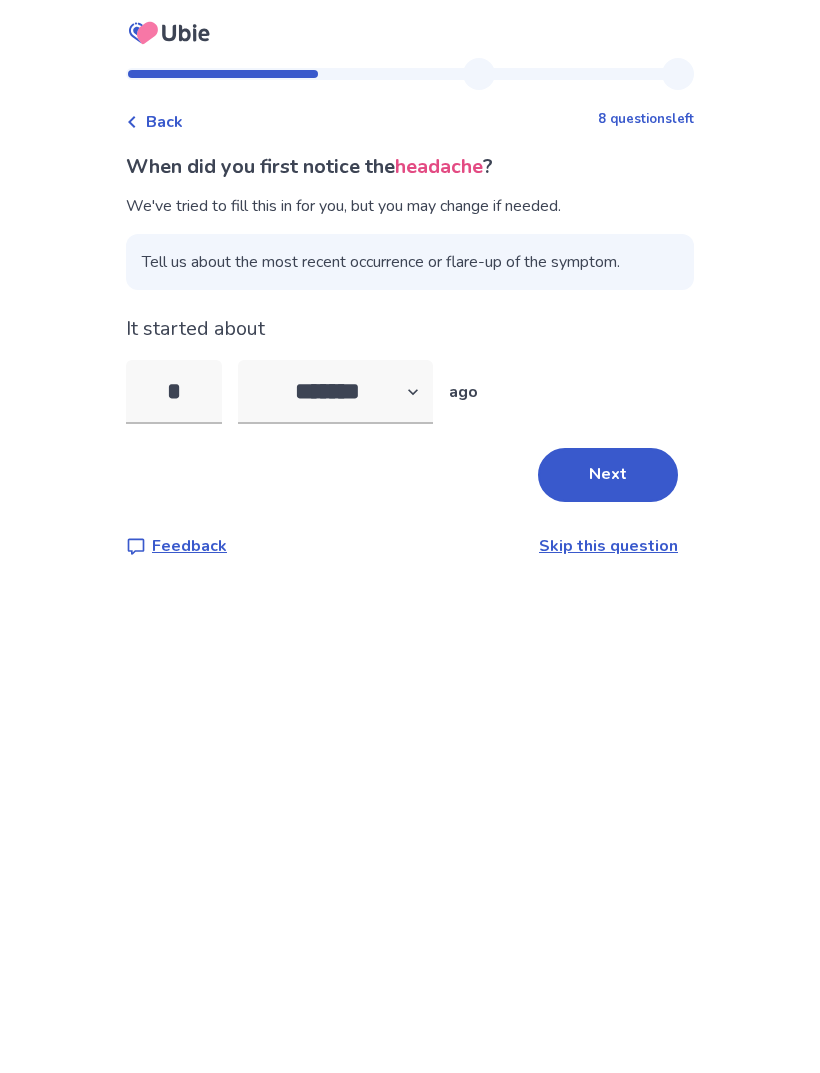 click on "Next" at bounding box center [608, 475] 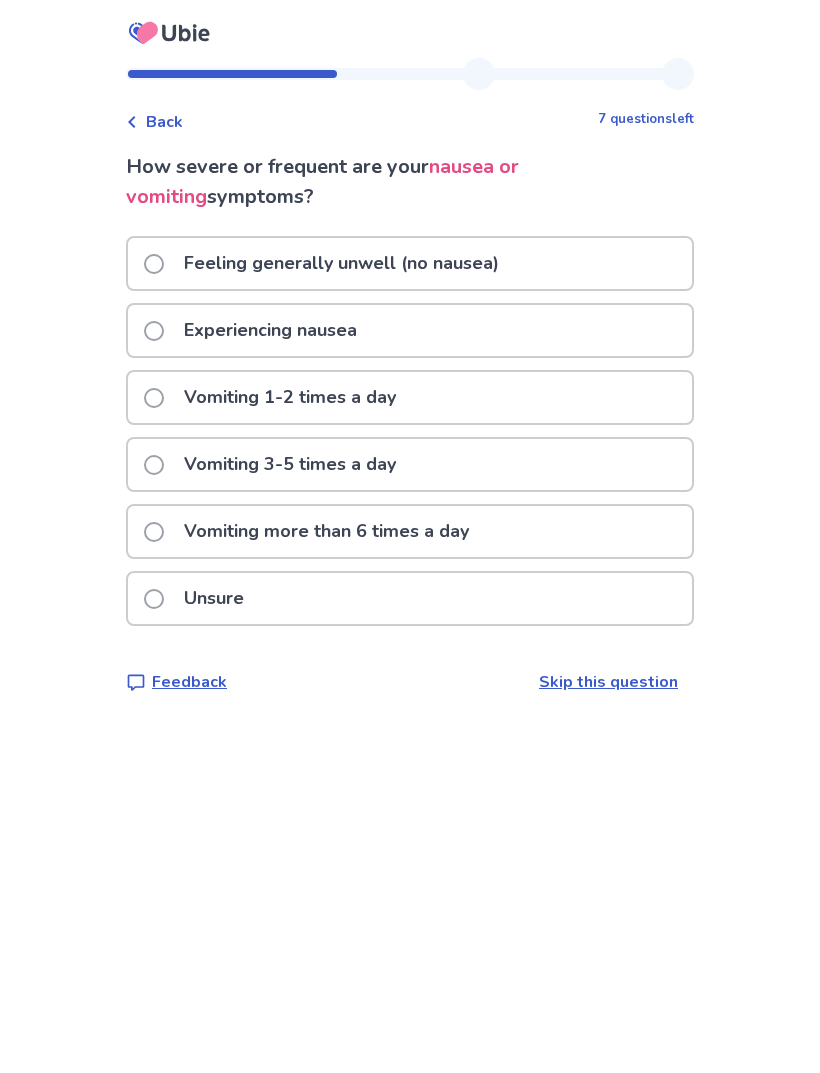 click on "Vomiting more than 6 times a day" at bounding box center [410, 531] 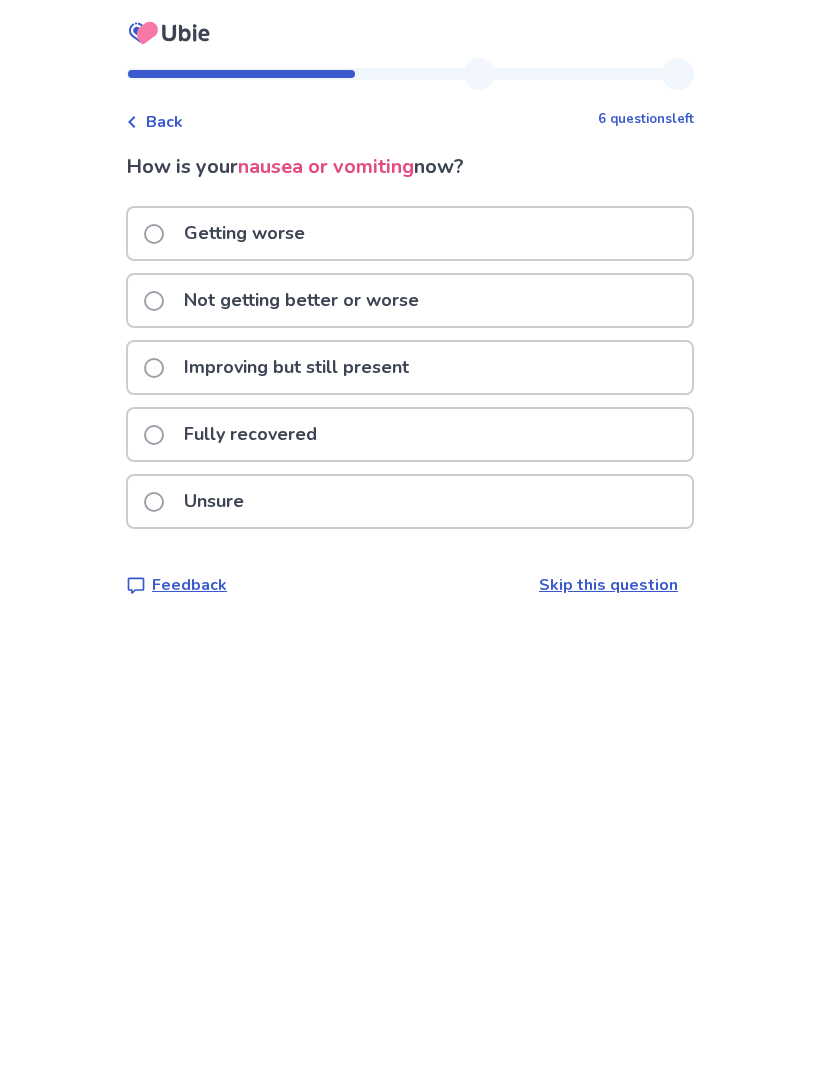 click on "Not getting better or worse" at bounding box center (410, 300) 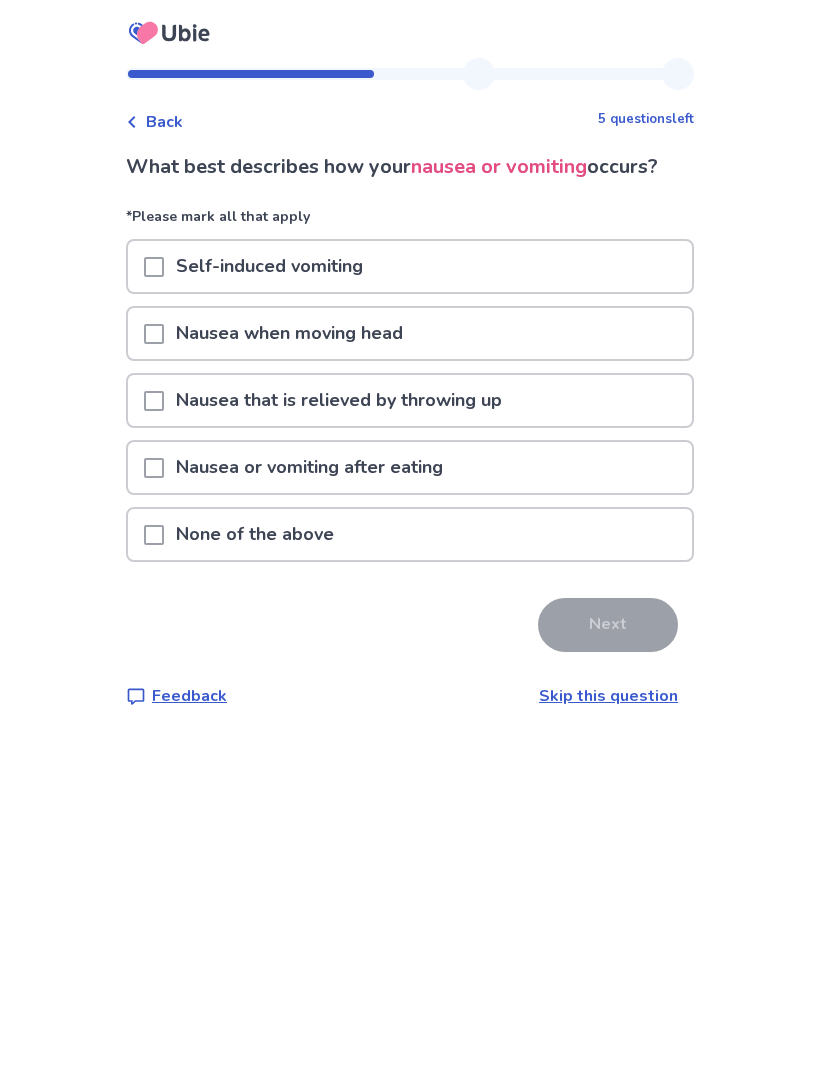 click on "Nausea when moving head" at bounding box center (410, 333) 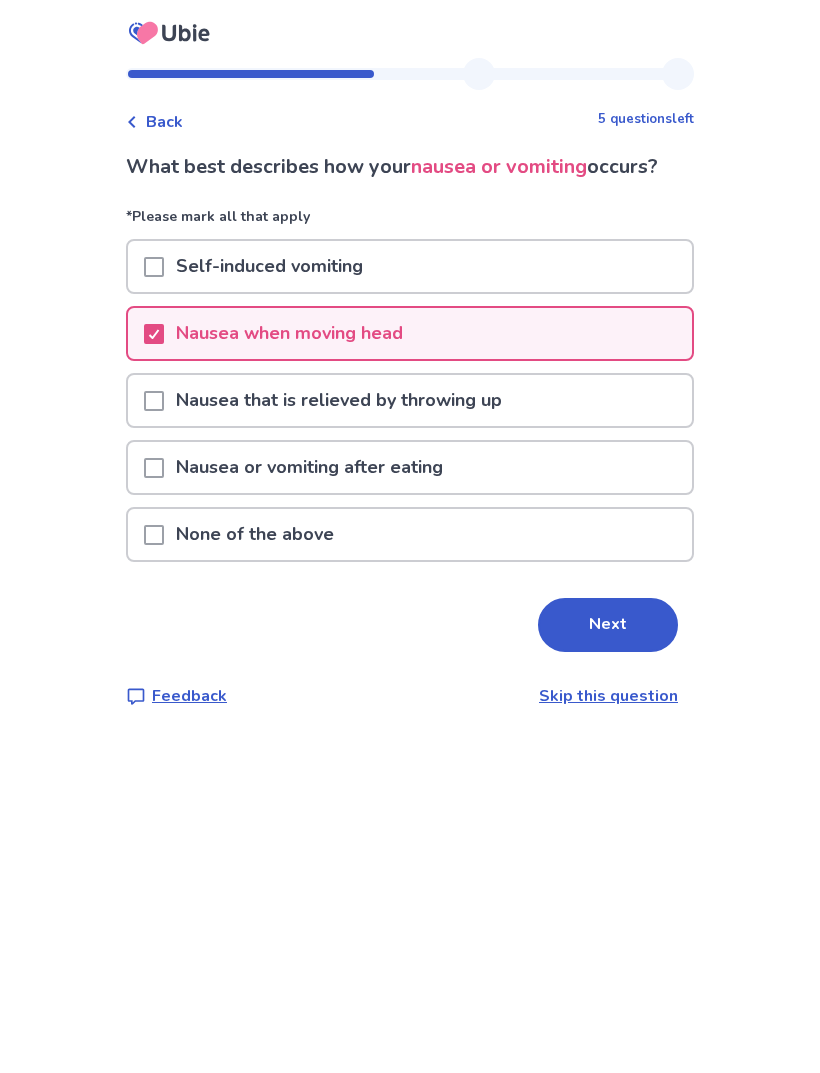 click on "Nausea or vomiting after eating" at bounding box center [410, 467] 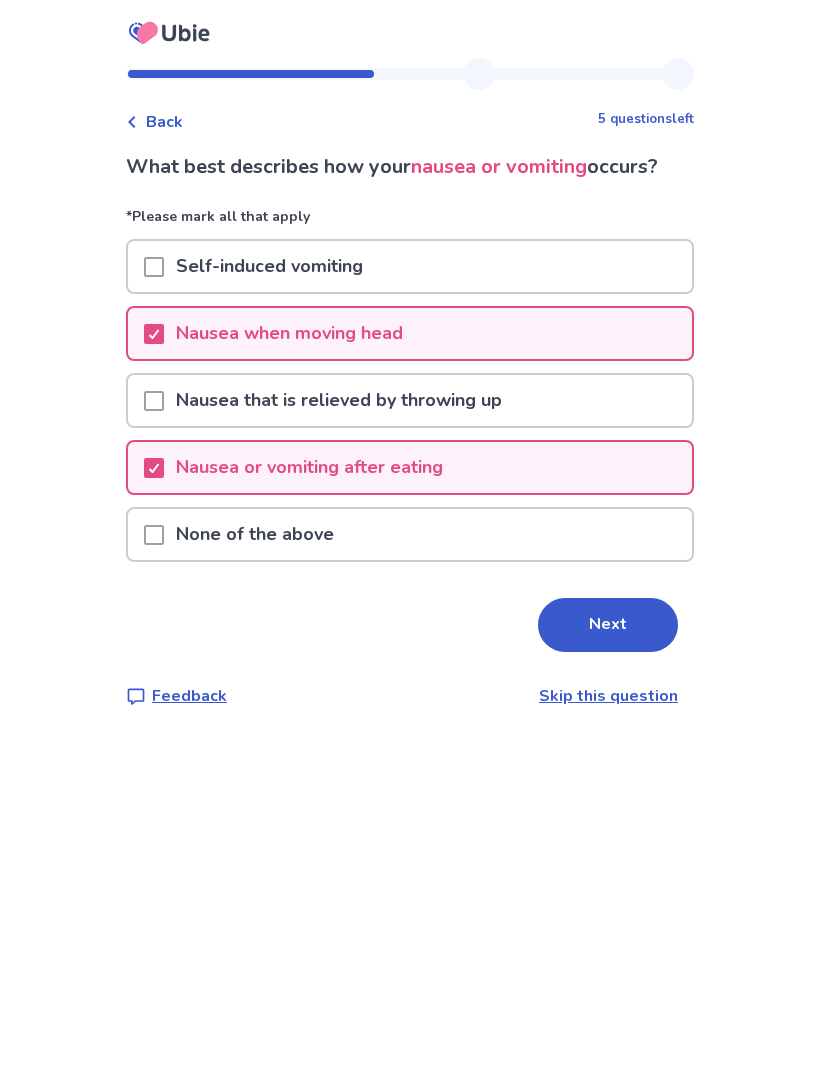 click on "Nausea that is relieved by throwing up" at bounding box center [410, 400] 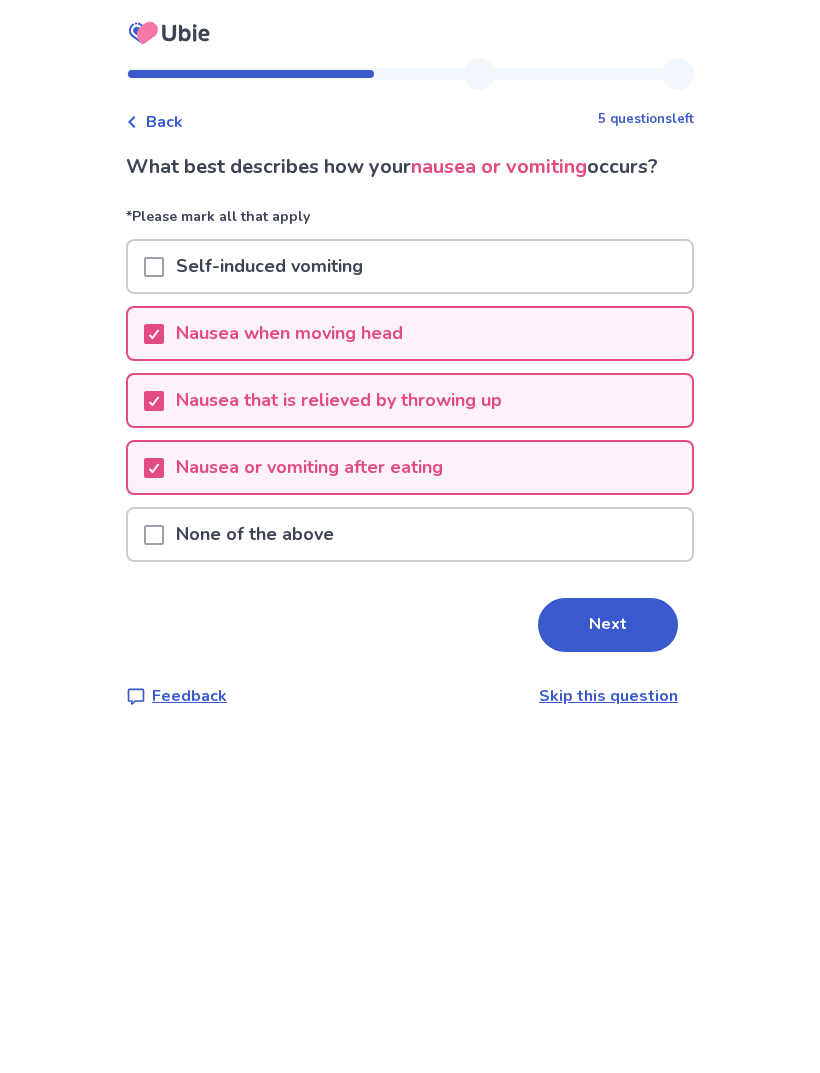 click on "Next" at bounding box center [608, 625] 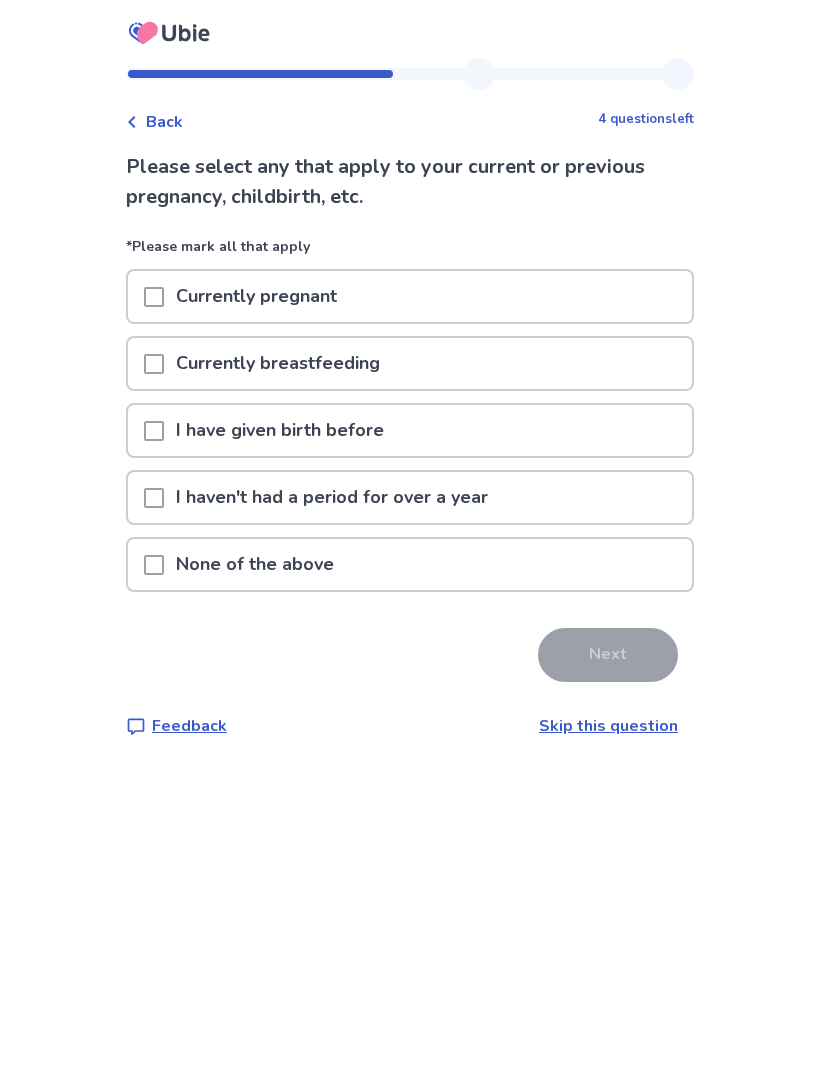 click on "None of the above" at bounding box center [410, 564] 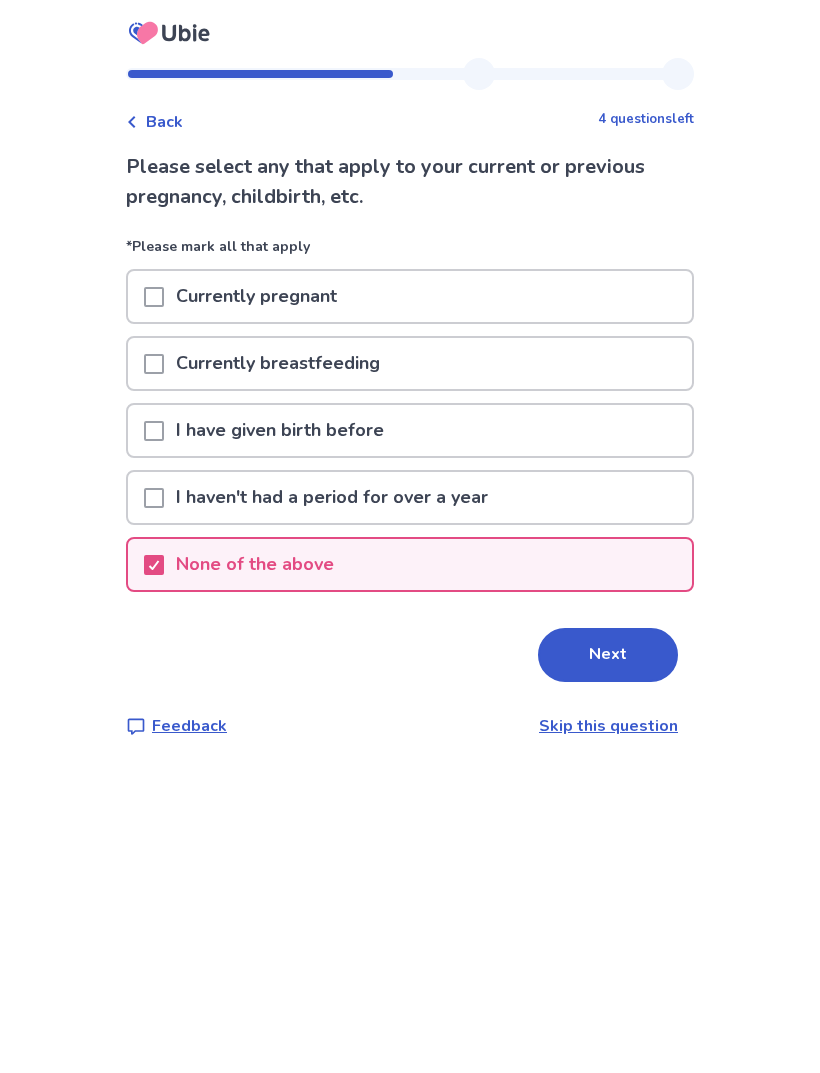 click on "Next" at bounding box center [608, 655] 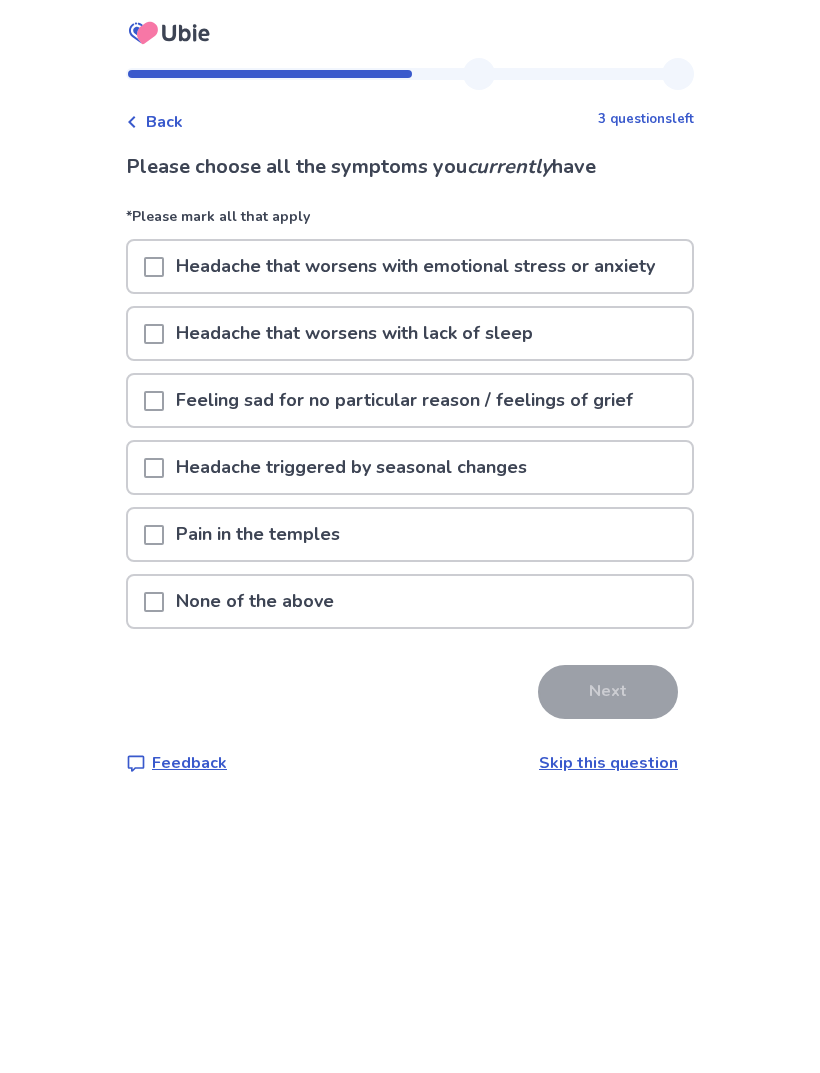 click on "Headache that worsens with emotional stress or anxiety" at bounding box center (415, 266) 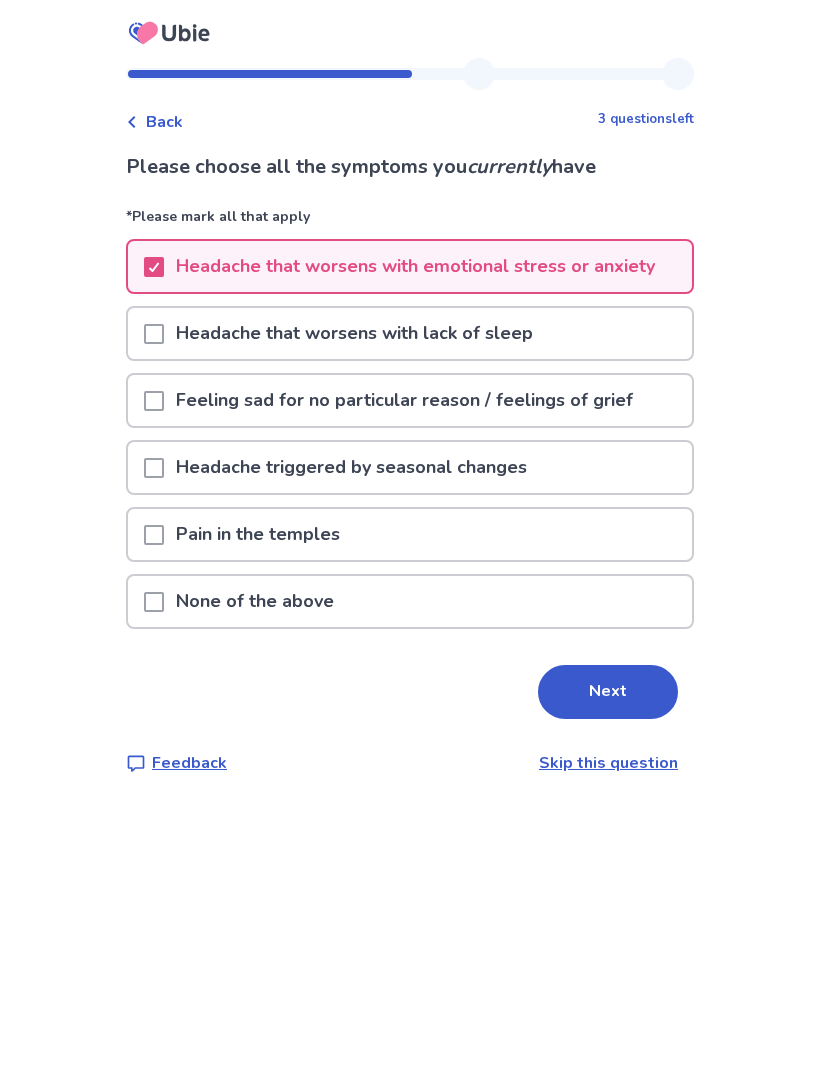 click on "Headache that worsens with lack of sleep" at bounding box center [410, 333] 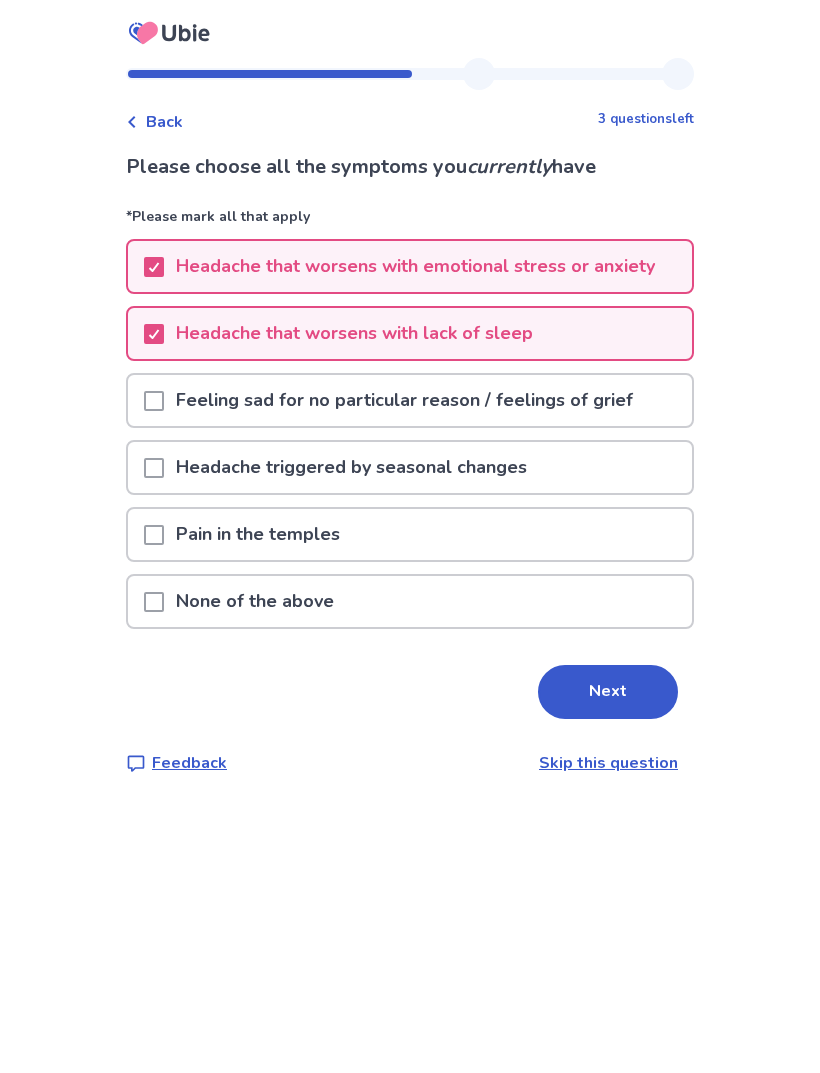 click on "Feeling sad for no particular reason / feelings of grief" at bounding box center [404, 400] 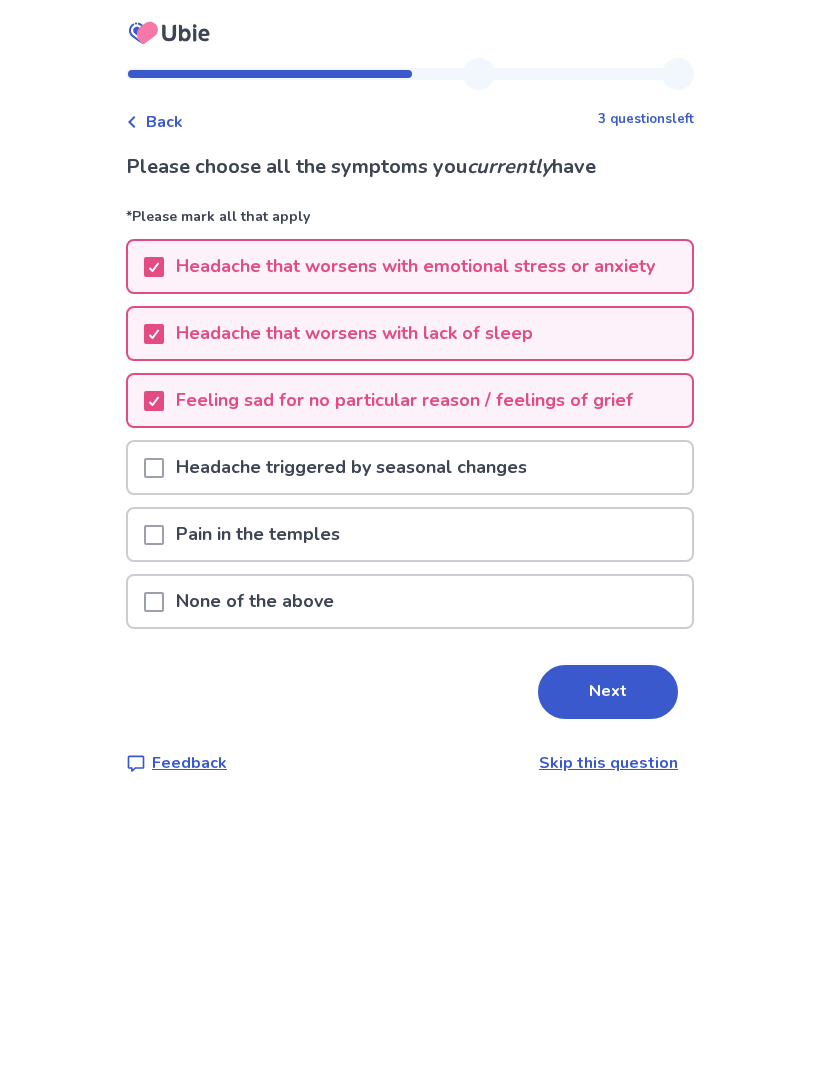 click on "Headache triggered by seasonal changes" at bounding box center [410, 467] 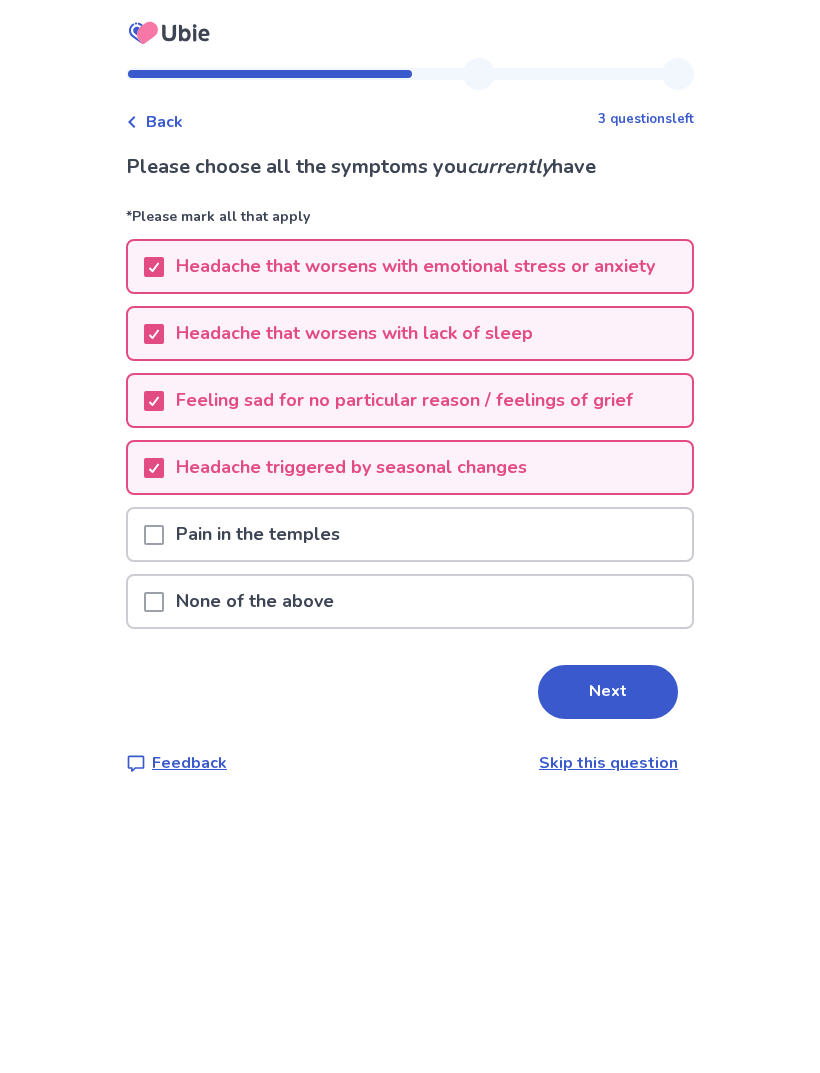 click on "Pain in the temples" at bounding box center [410, 534] 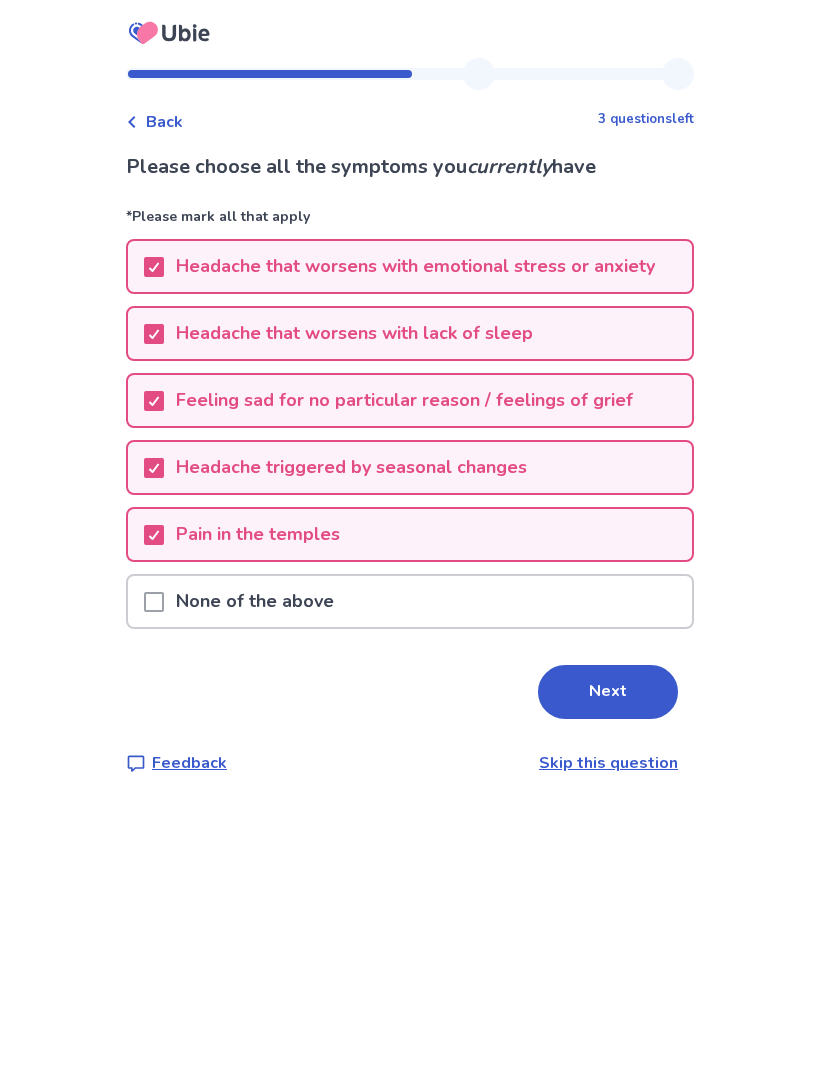 click on "Next" at bounding box center [608, 692] 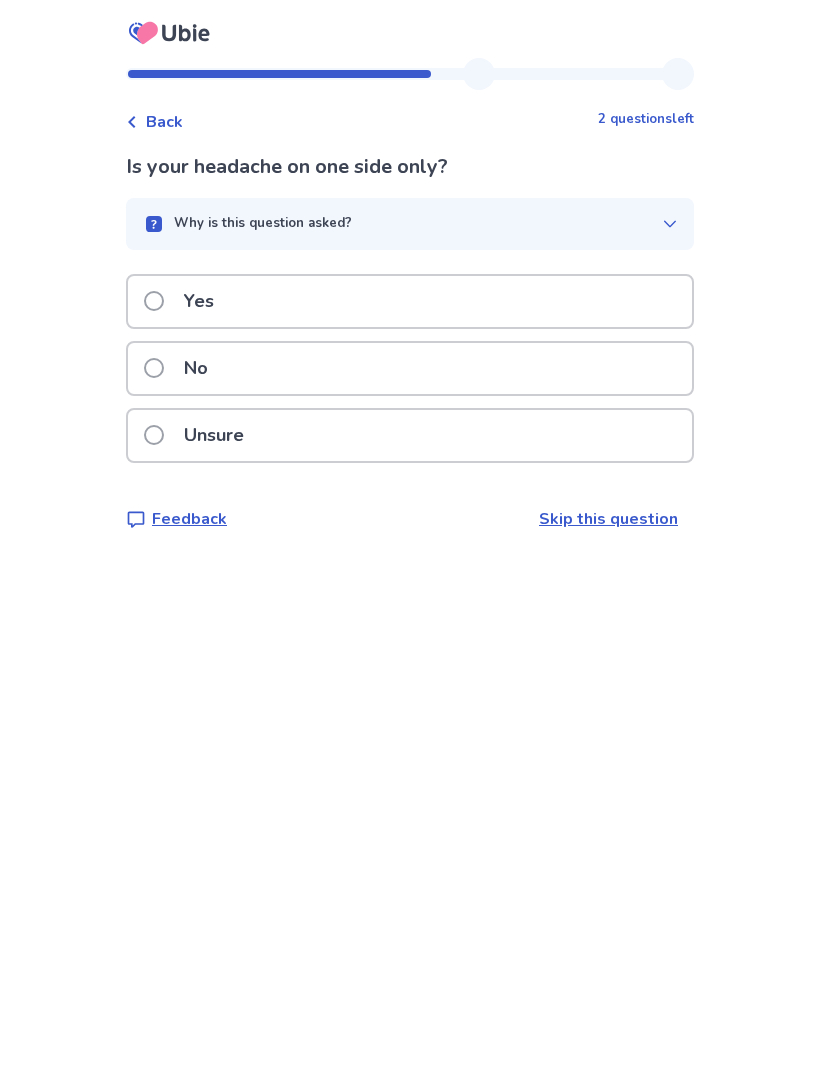 click on "No" at bounding box center (410, 368) 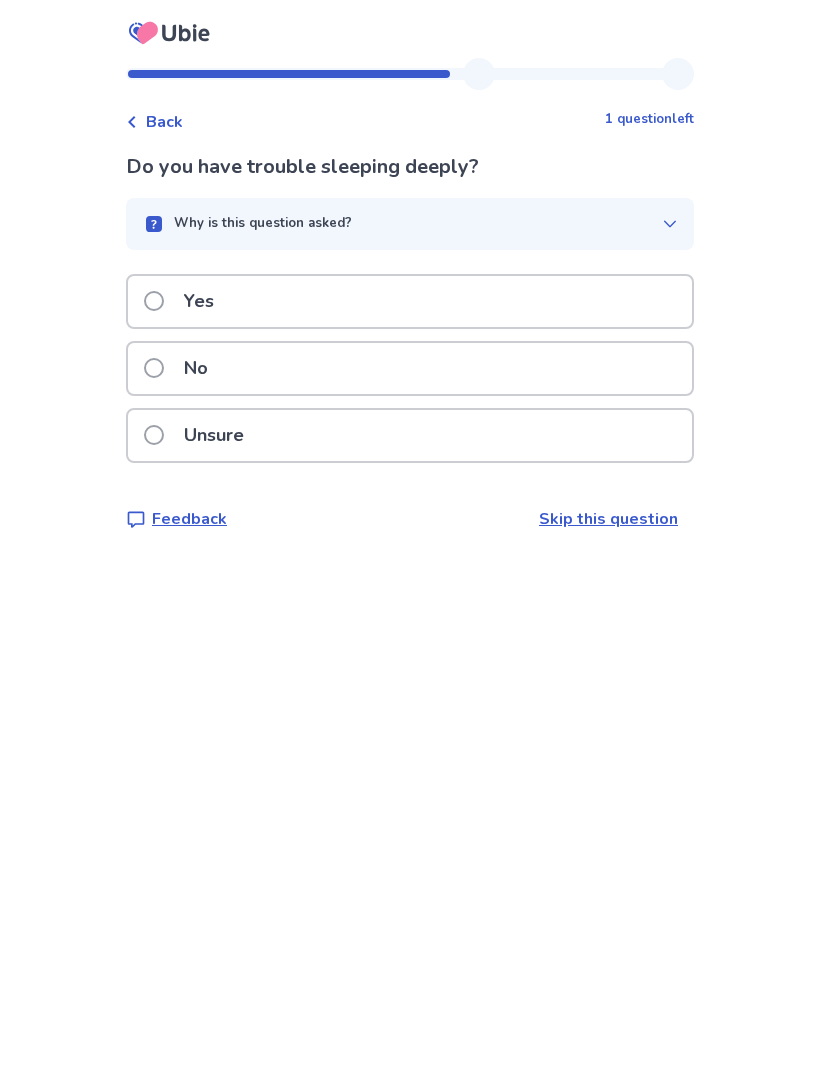 click on "Yes" at bounding box center [410, 301] 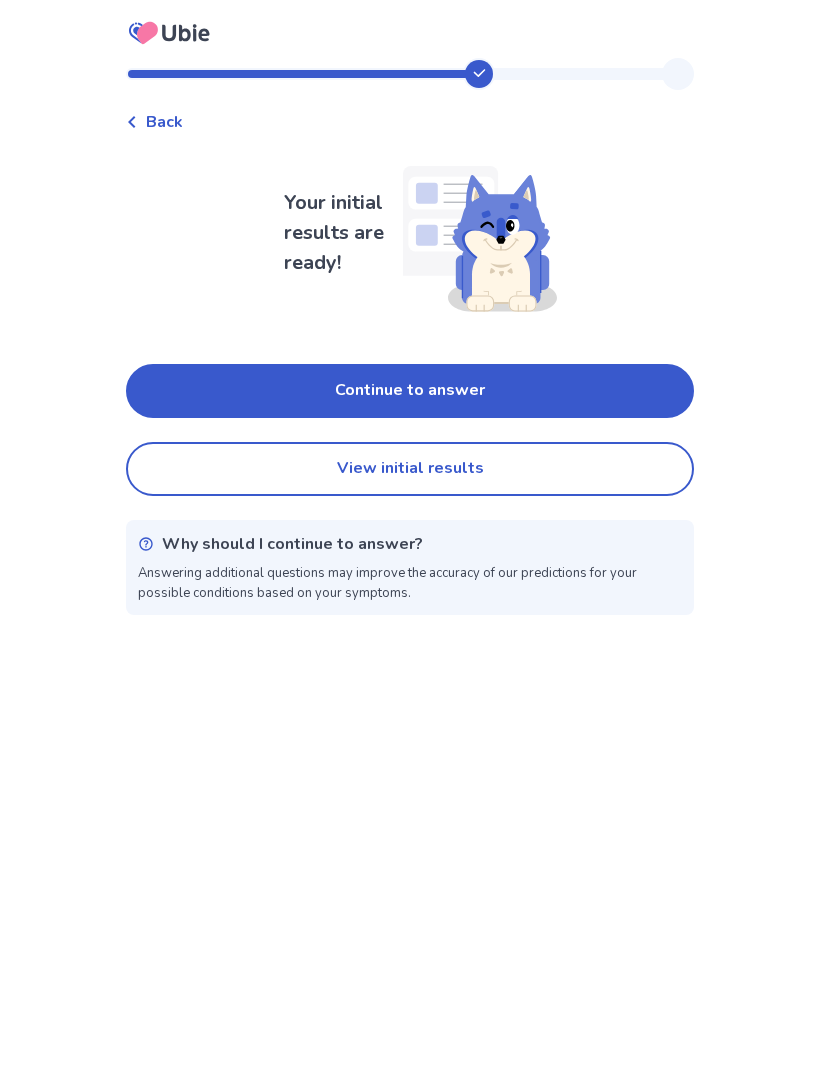 click on "Continue to answer" at bounding box center (410, 391) 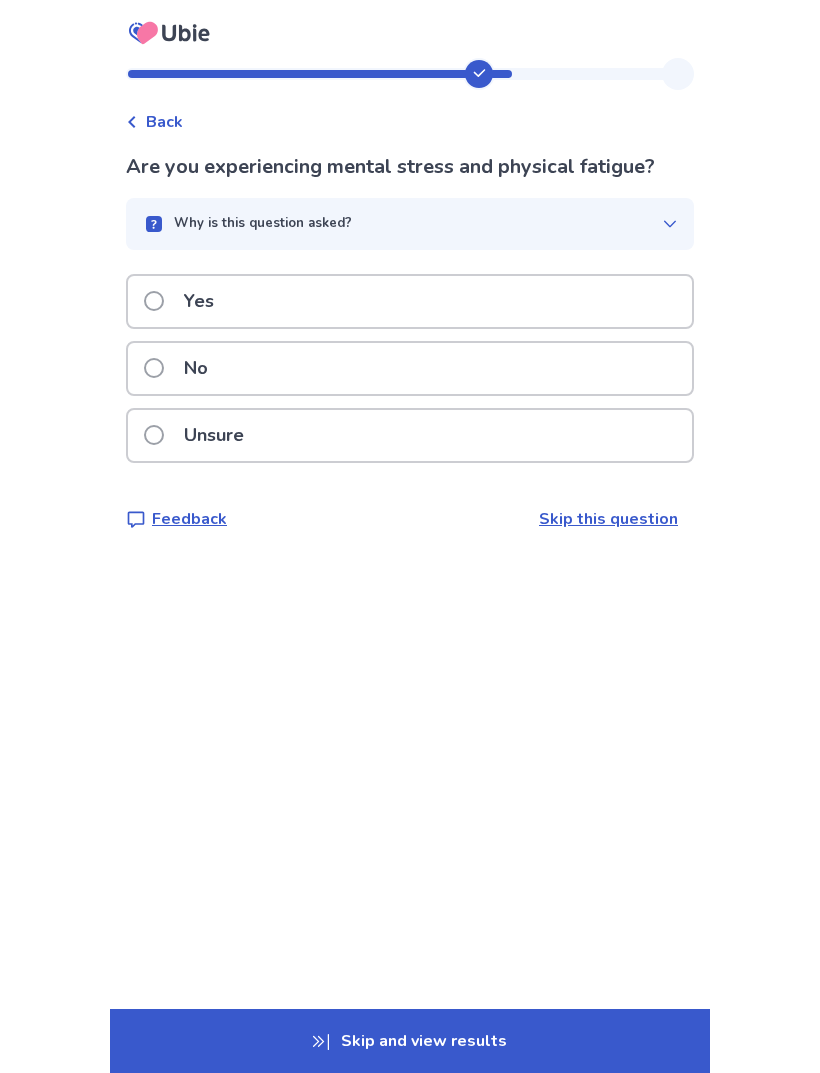 click on "Yes" at bounding box center (410, 301) 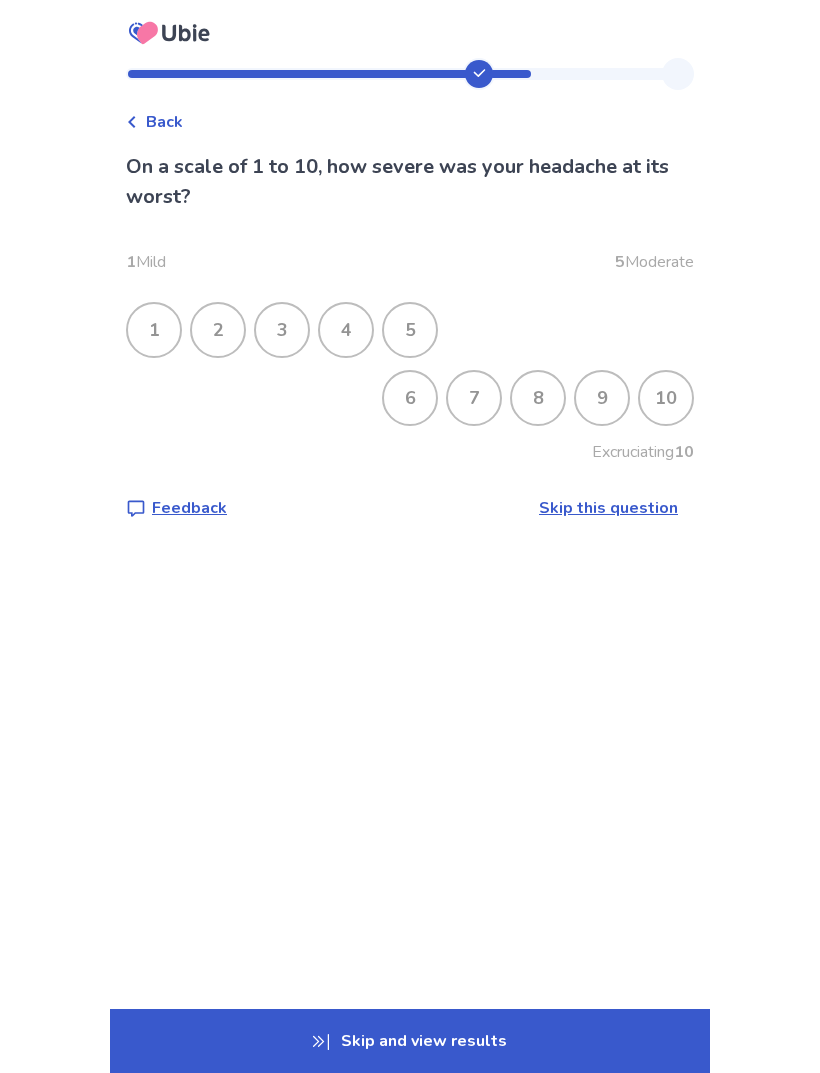 click on "10" at bounding box center [666, 398] 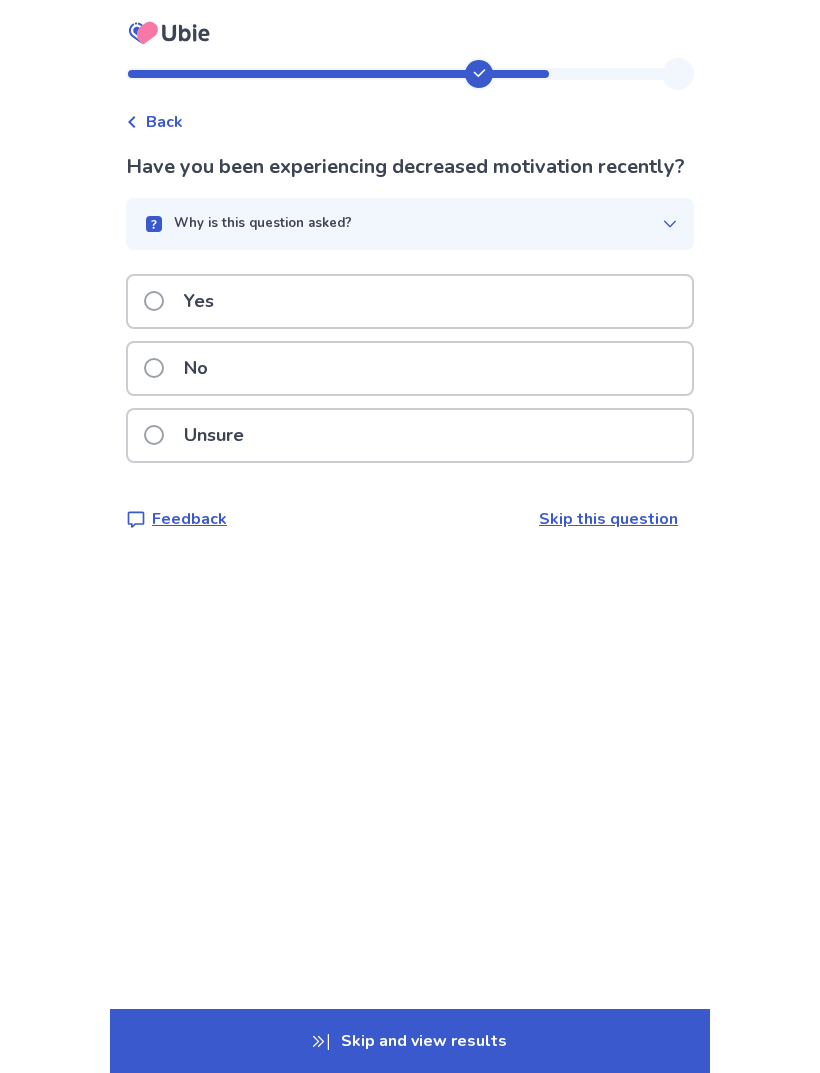 click on "Yes" at bounding box center (410, 301) 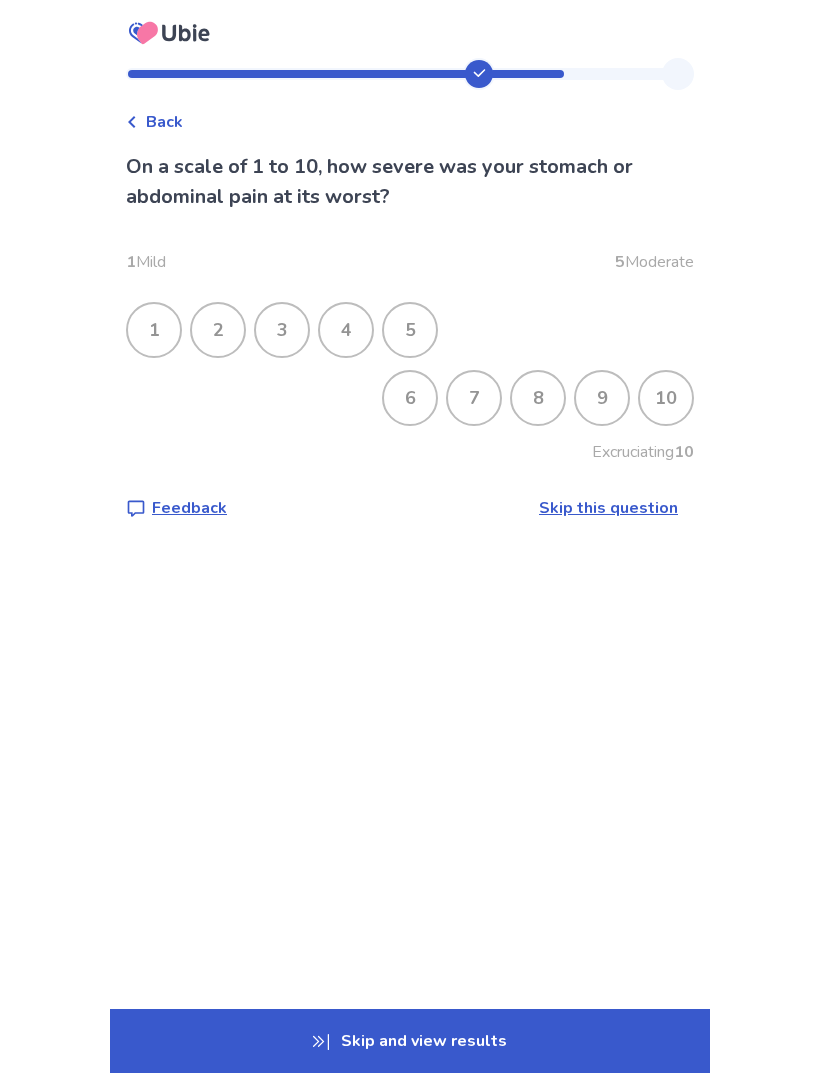 click on "9" at bounding box center (602, 398) 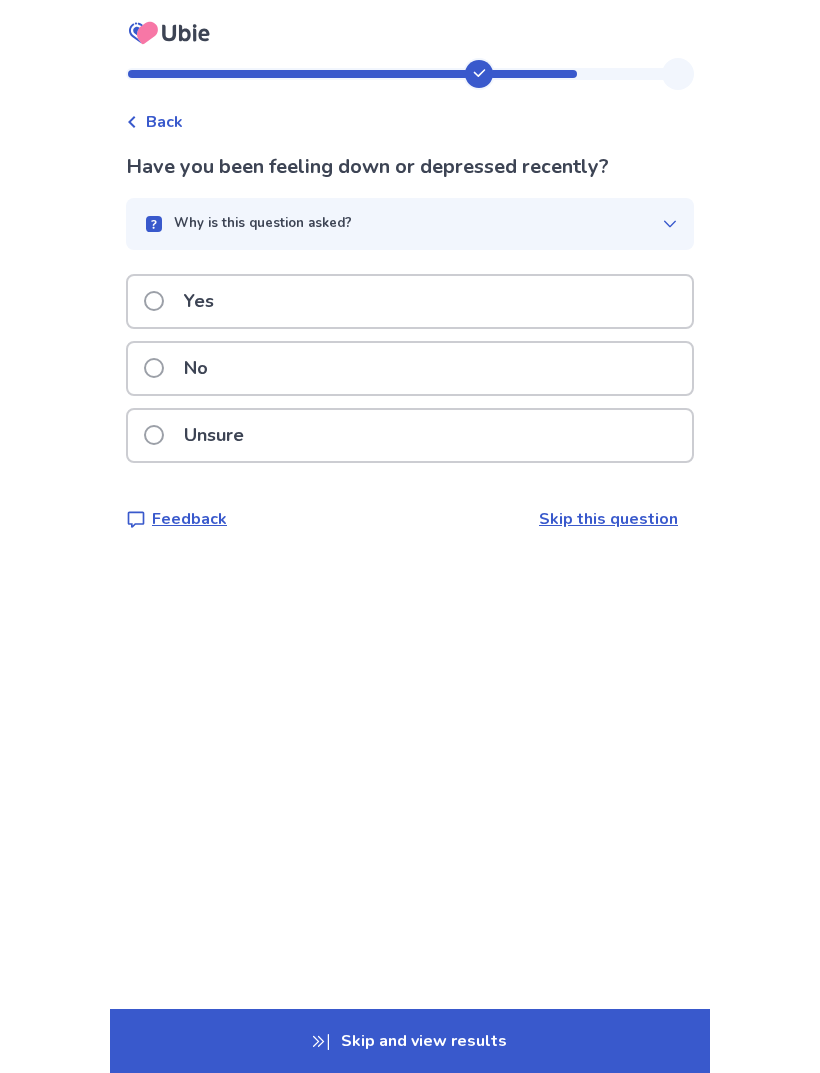 click on "Yes" at bounding box center (410, 301) 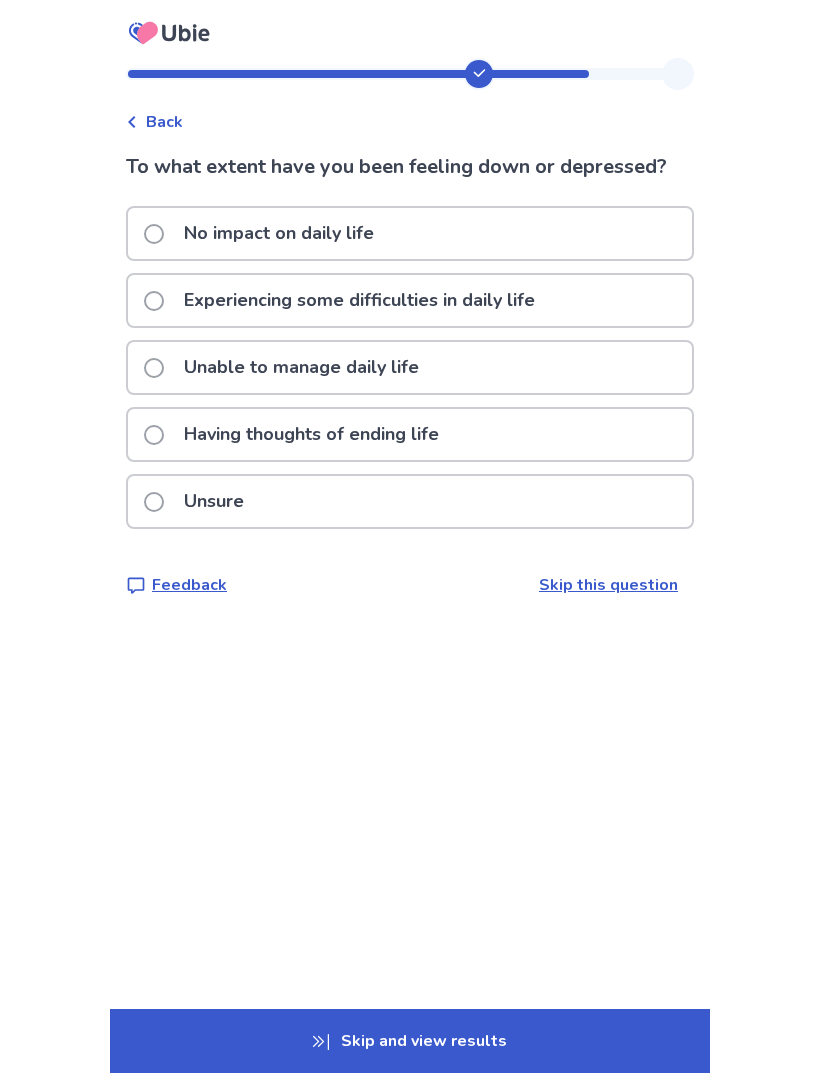 click on "Unable to manage daily life" at bounding box center [410, 367] 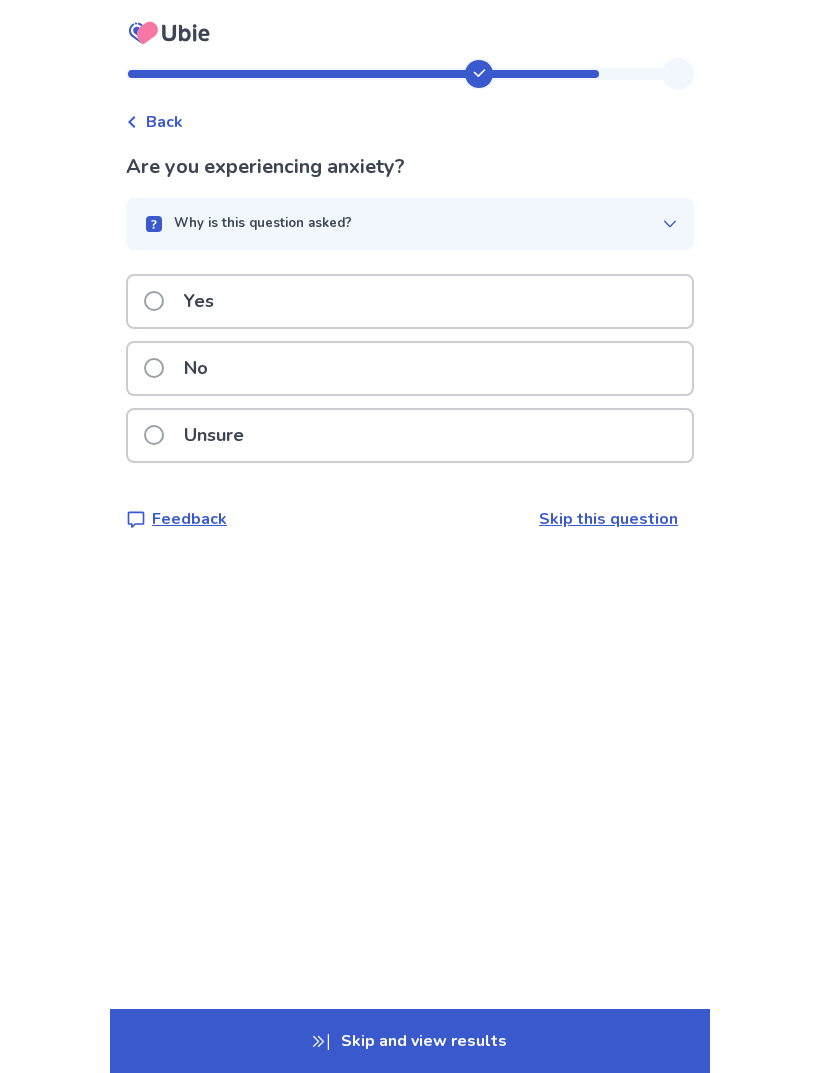 click on "Yes" at bounding box center (410, 301) 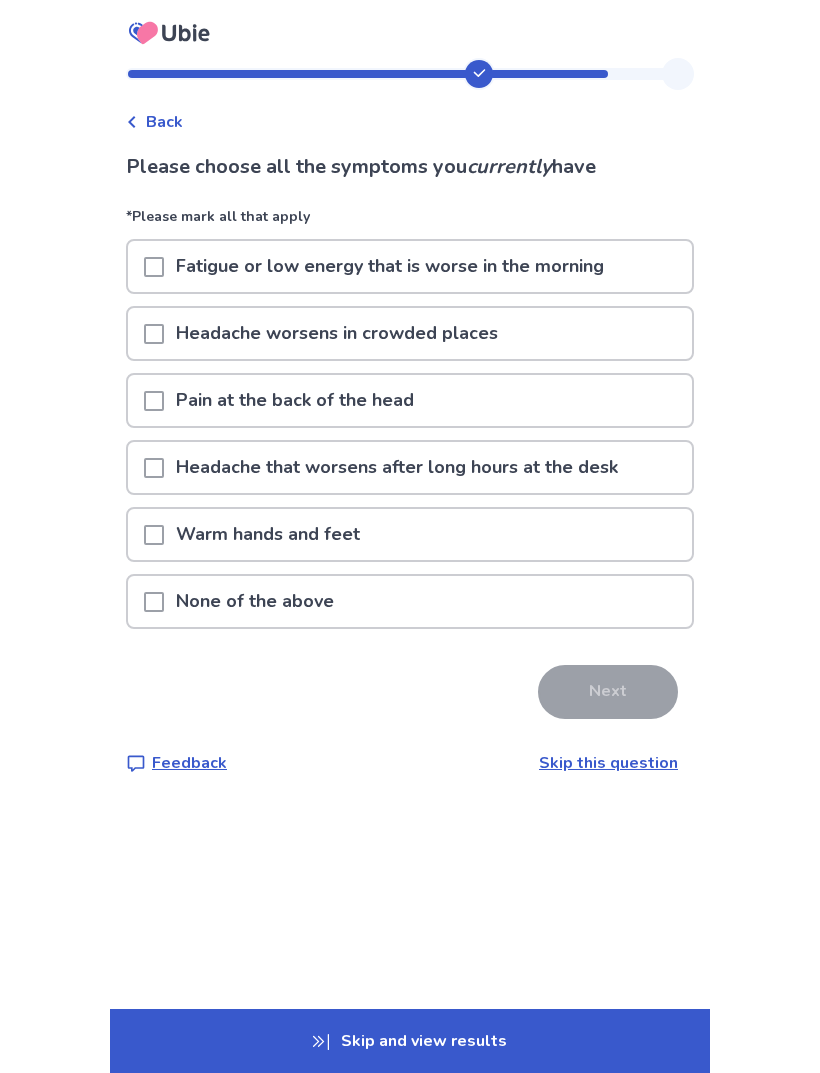 click on "Fatigue or low energy that is worse in the morning" at bounding box center (390, 266) 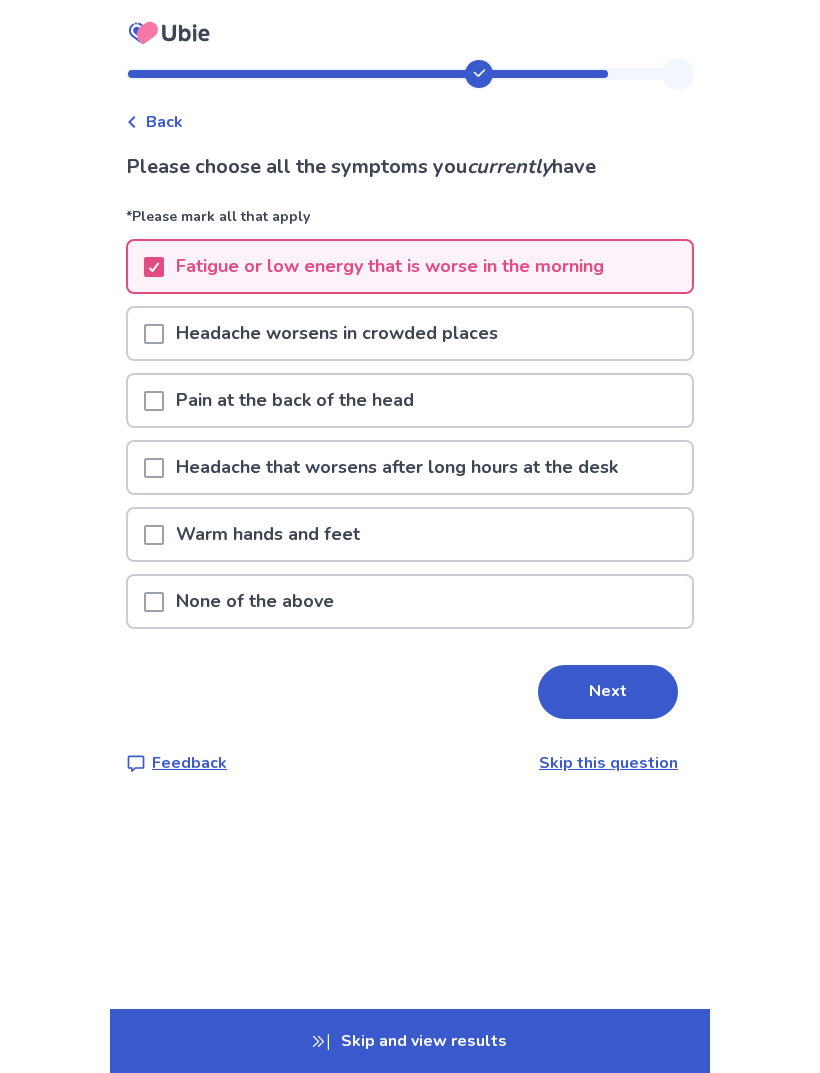 click on "Headache worsens in crowded places" at bounding box center [410, 333] 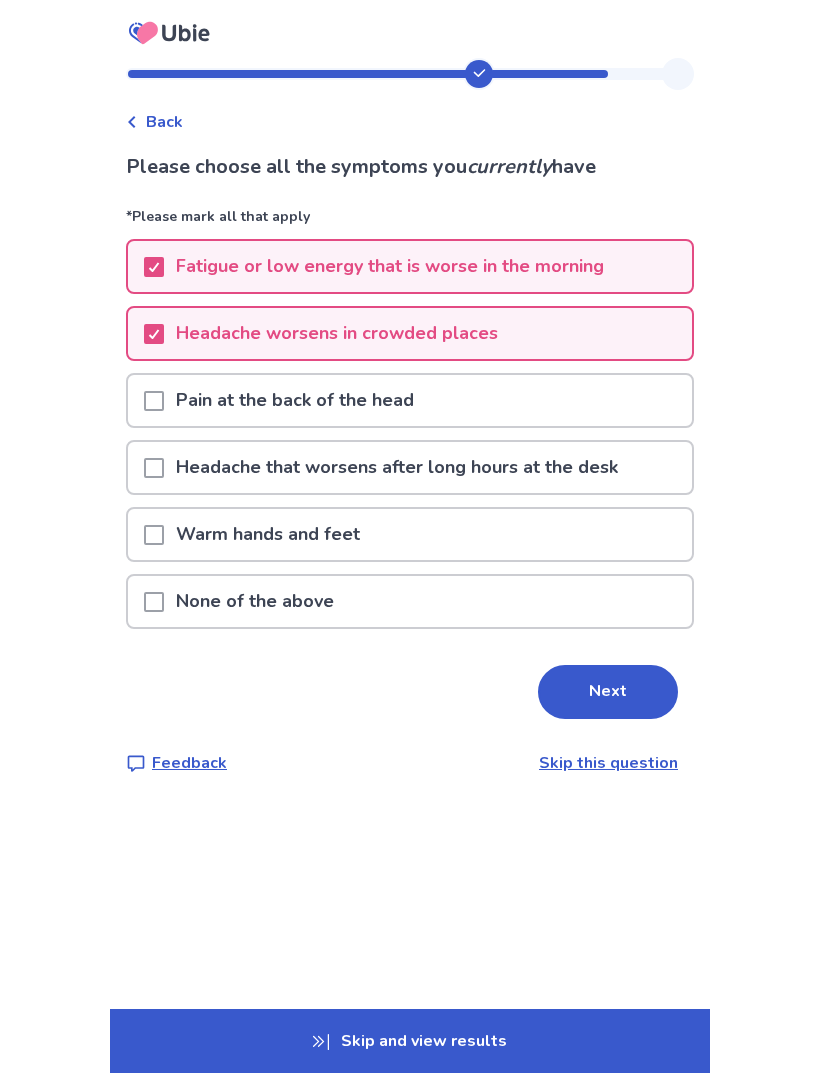 click on "Headache that worsens after long hours at the desk" at bounding box center (397, 467) 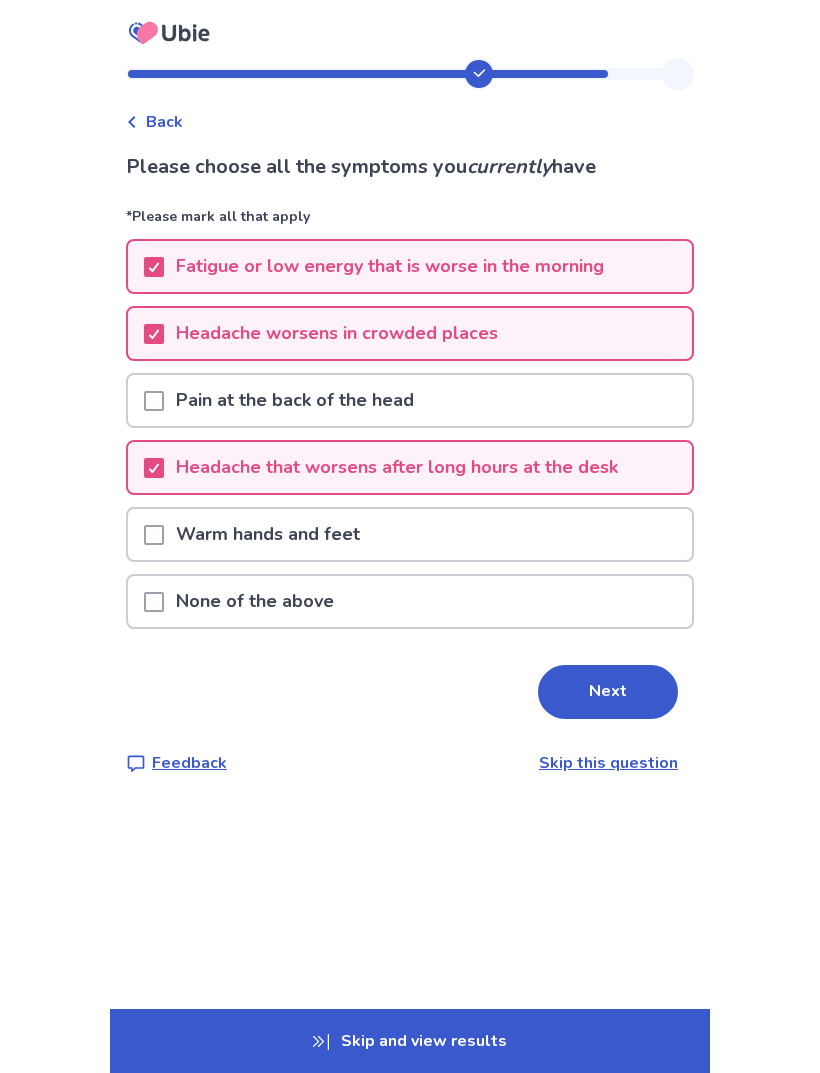 click on "Warm hands and feet" at bounding box center [410, 534] 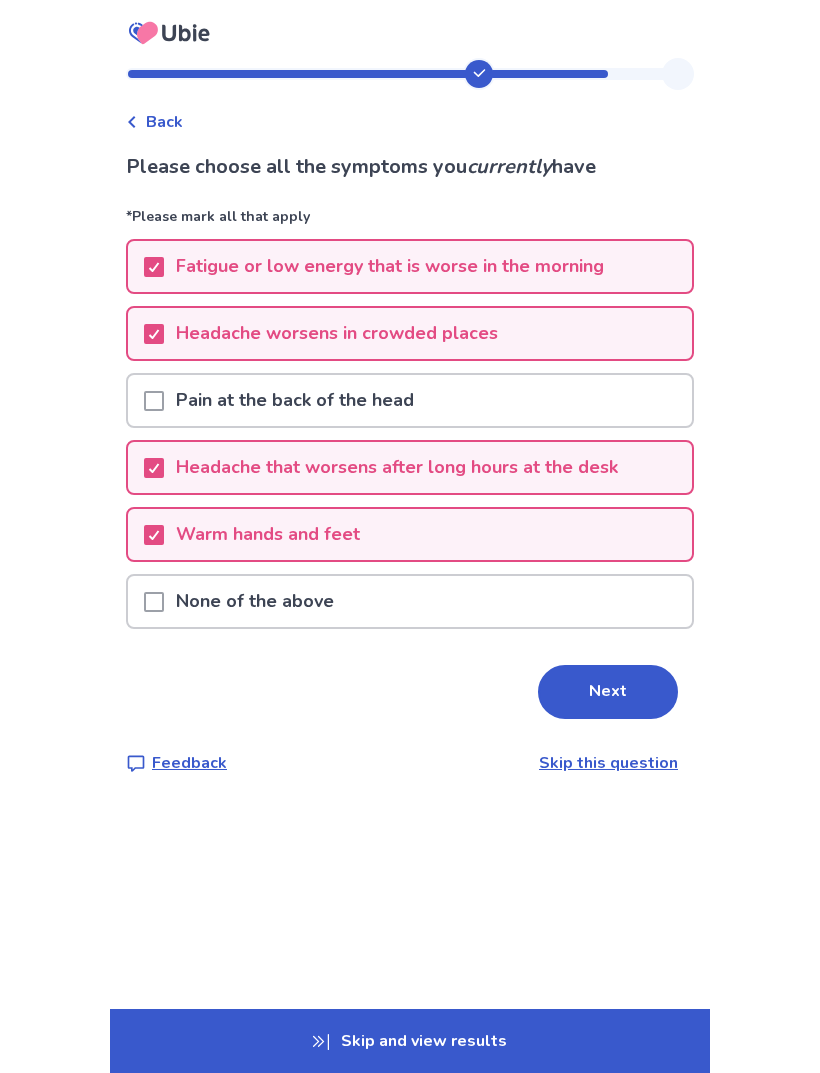 click on "Next" at bounding box center [608, 692] 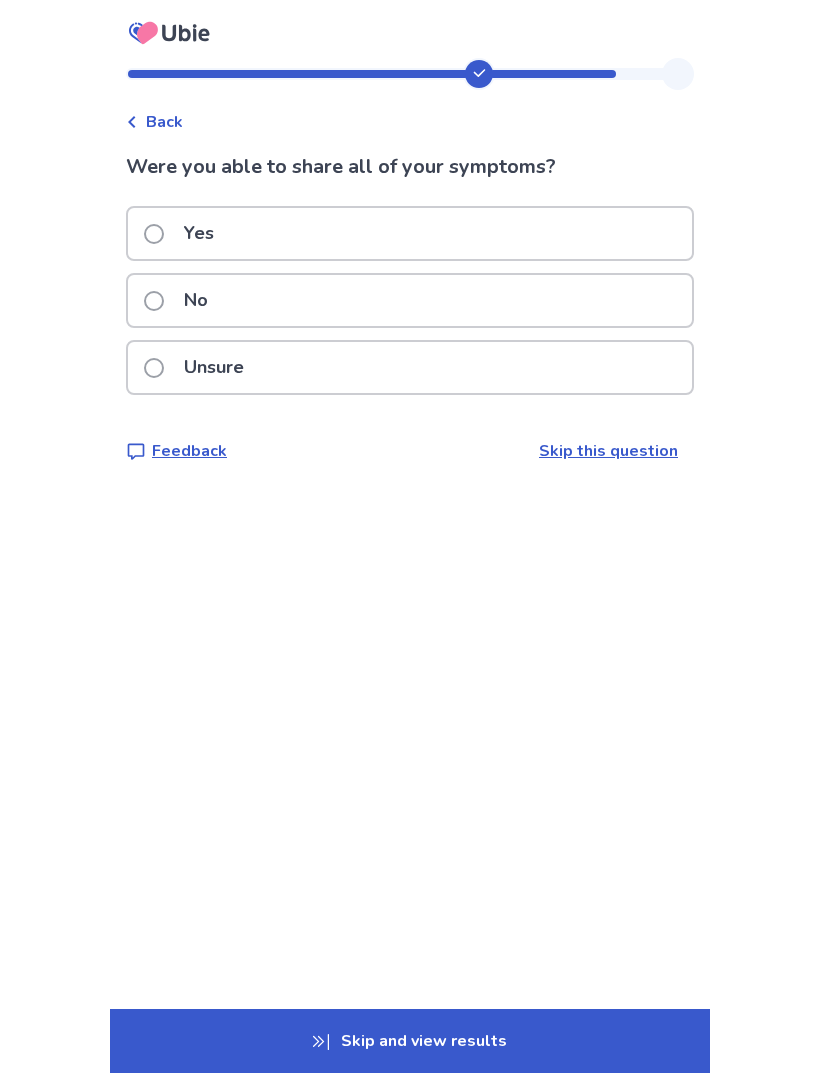 click on "Yes" at bounding box center [199, 233] 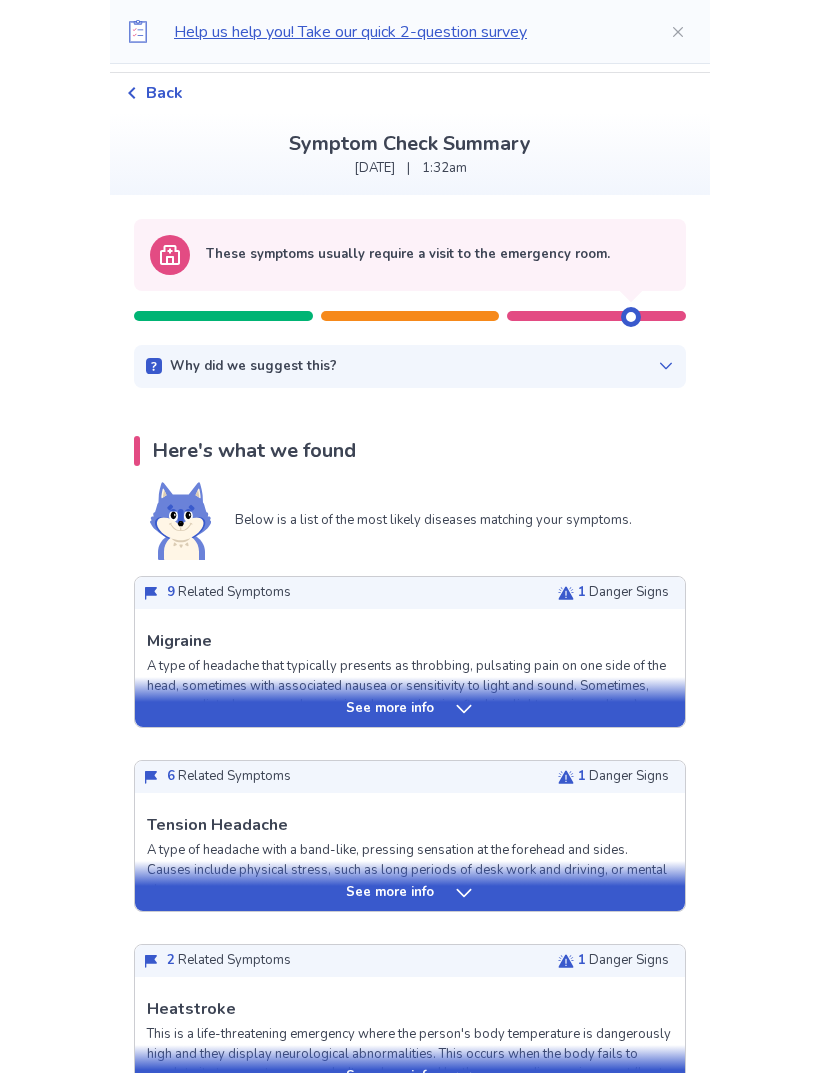 scroll, scrollTop: 64, scrollLeft: 0, axis: vertical 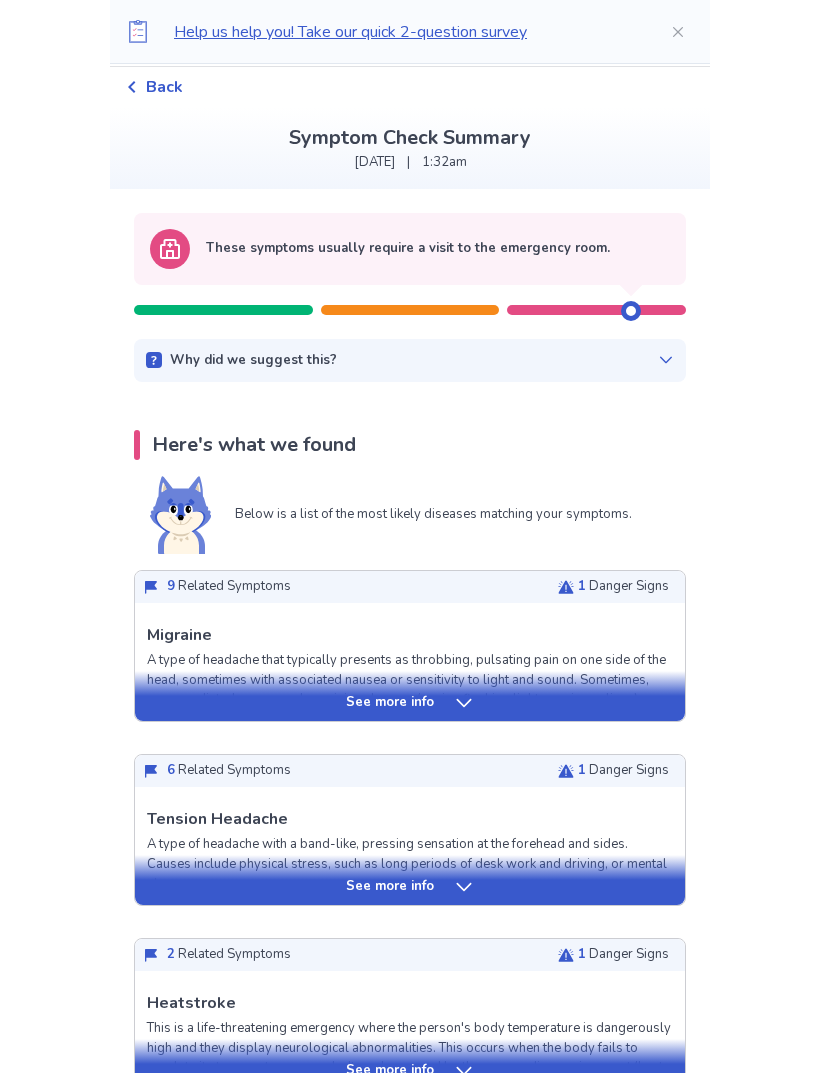 click on "See more info" at bounding box center (410, 703) 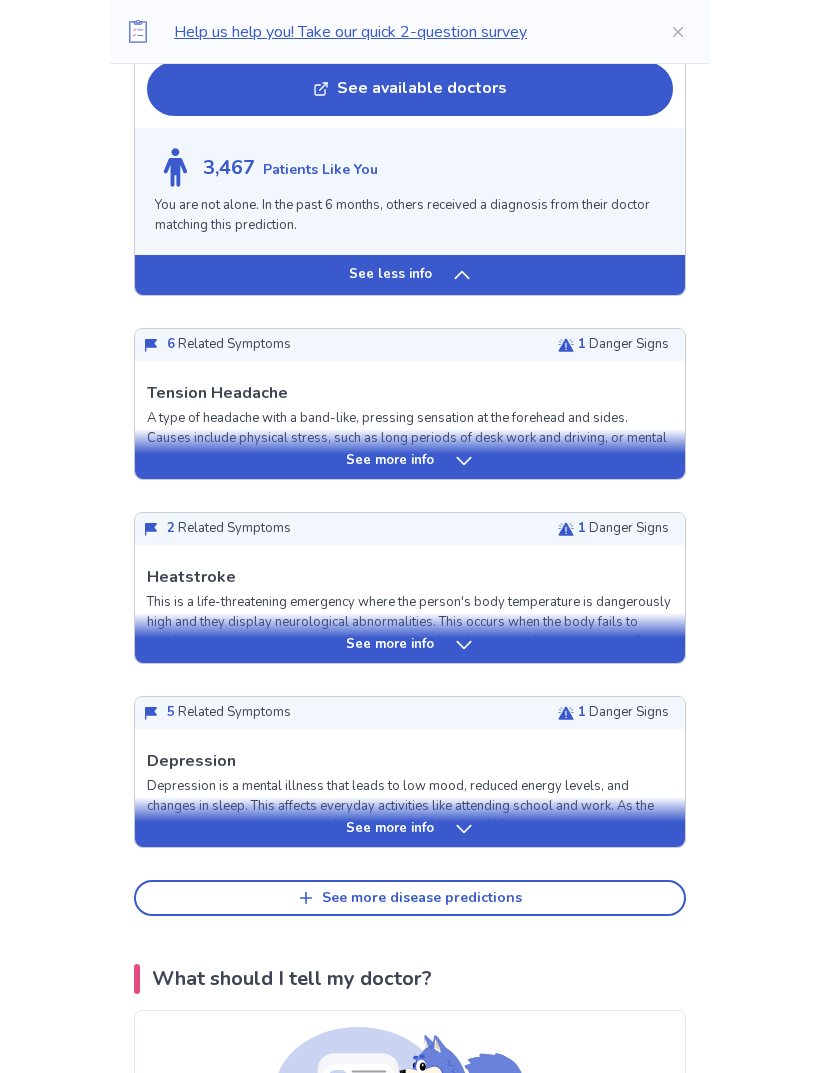 scroll, scrollTop: 2163, scrollLeft: 0, axis: vertical 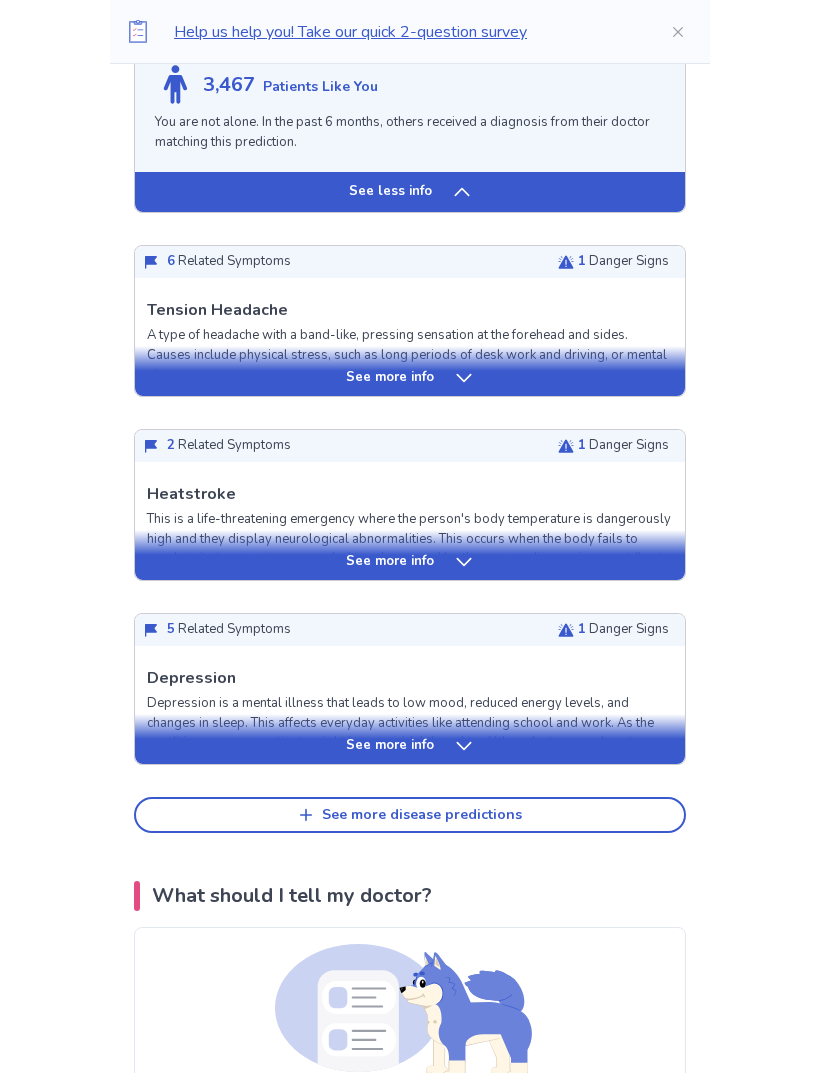 click on "See more disease predictions" at bounding box center [410, 815] 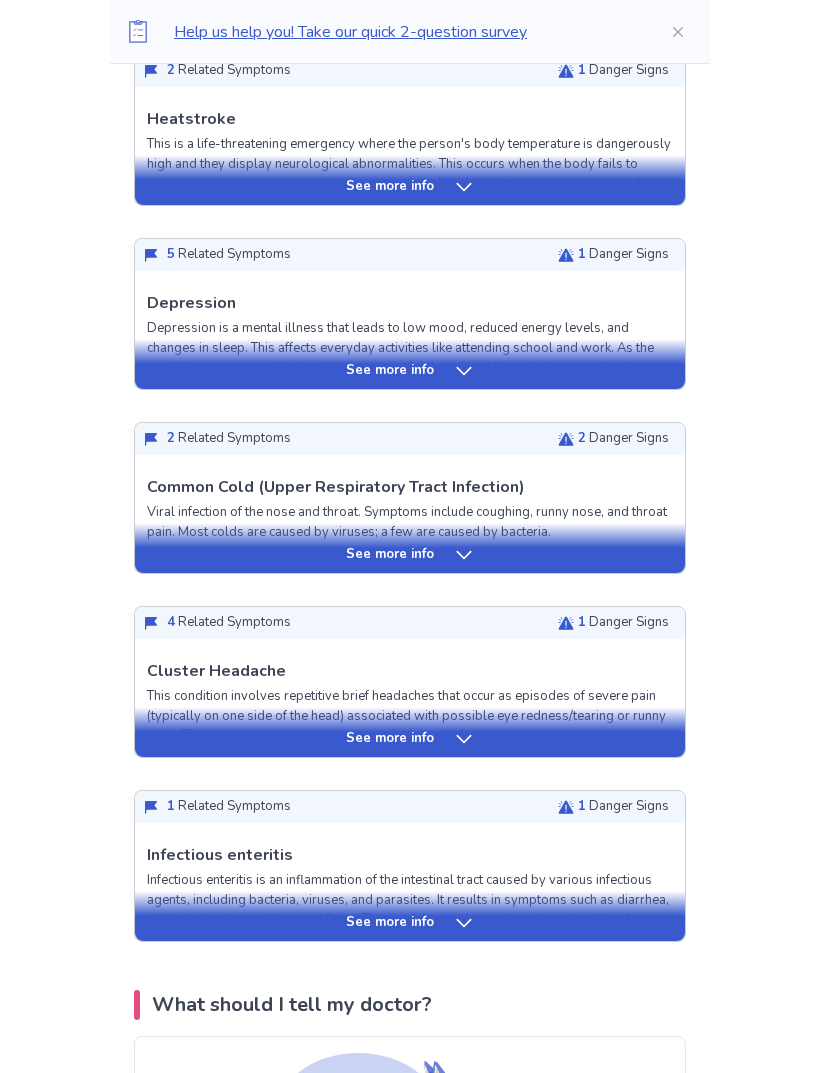 scroll, scrollTop: 2678, scrollLeft: 0, axis: vertical 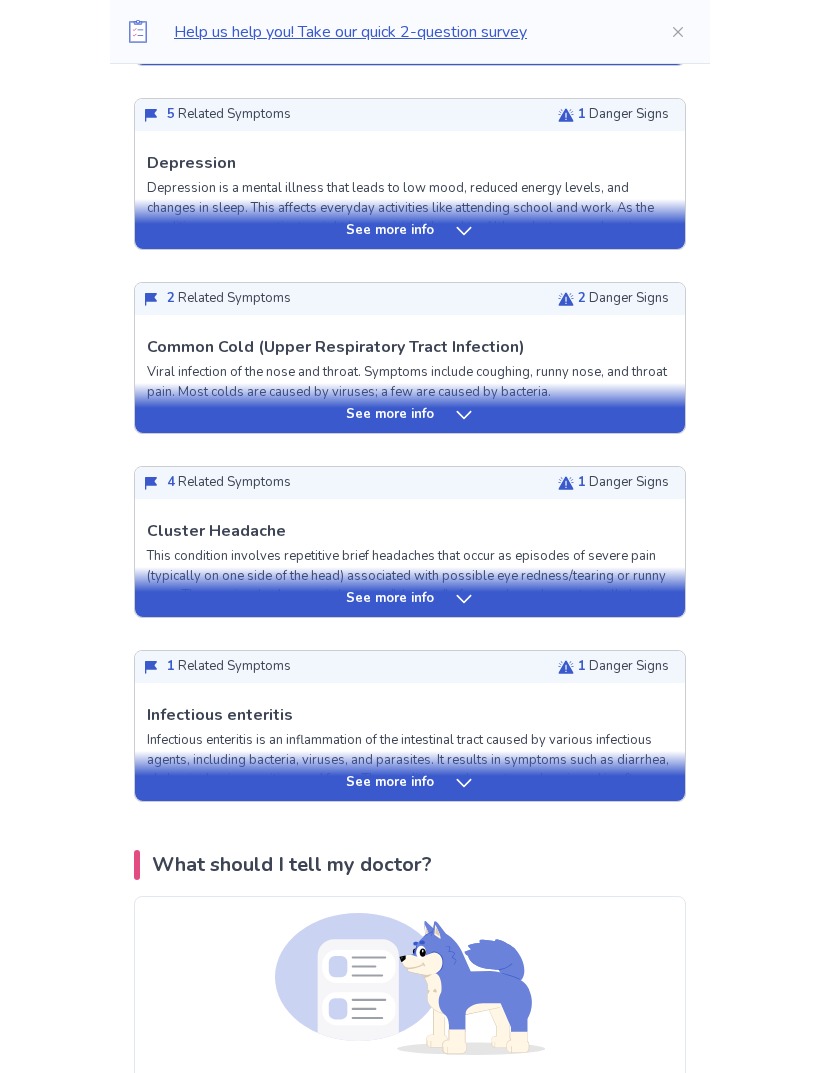 click on "See more info" at bounding box center (410, 776) 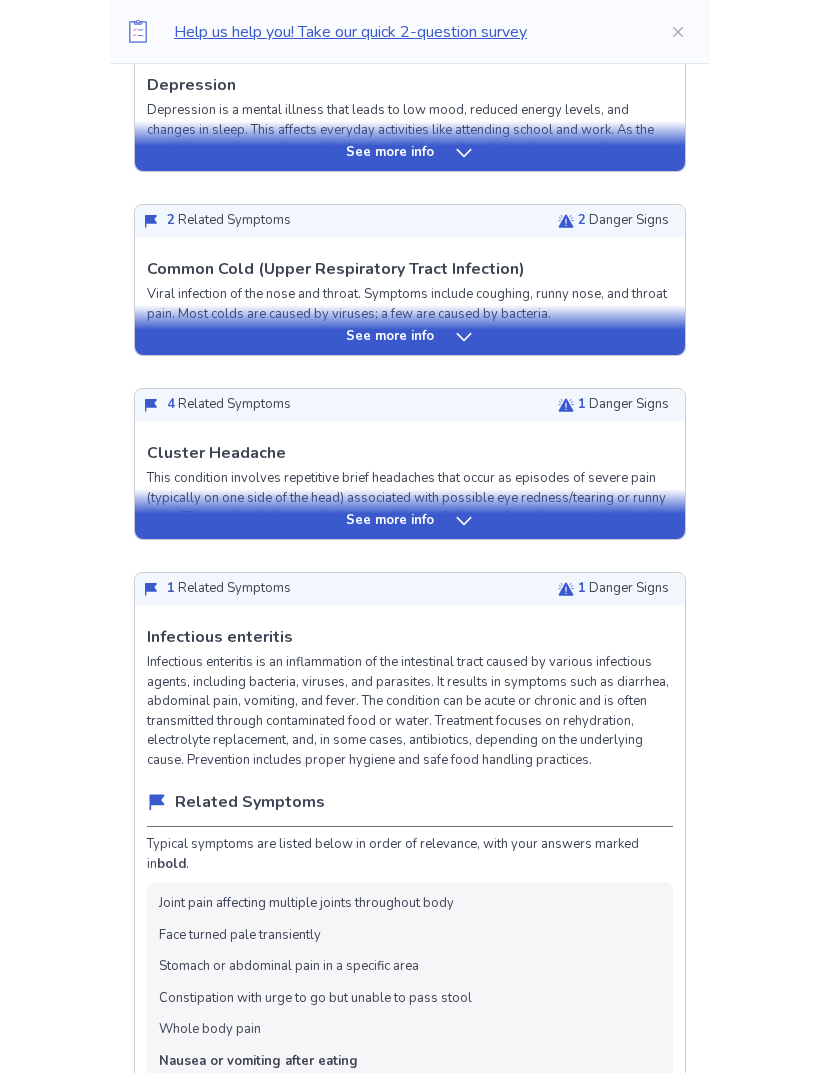scroll, scrollTop: 2756, scrollLeft: 0, axis: vertical 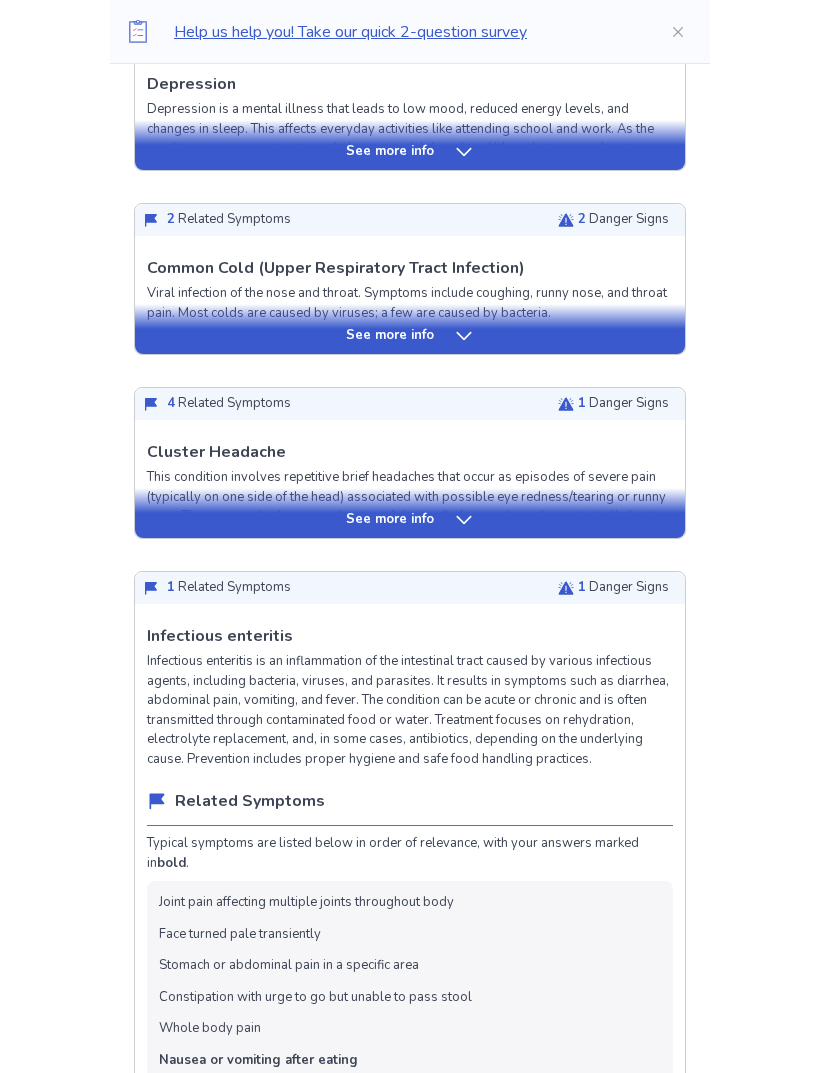 click on "Infectious enteritis is an inflammation of the intestinal tract caused by various infectious agents, including bacteria, viruses, and parasites. It results in symptoms such as diarrhea, abdominal pain, vomiting, and fever. The condition can be acute or chronic and is often transmitted through contaminated food or water. Treatment focuses on rehydration, electrolyte replacement, and, in some cases, antibiotics, depending on the underlying cause. Prevention includes proper hygiene and safe food handling practices." at bounding box center [410, 711] 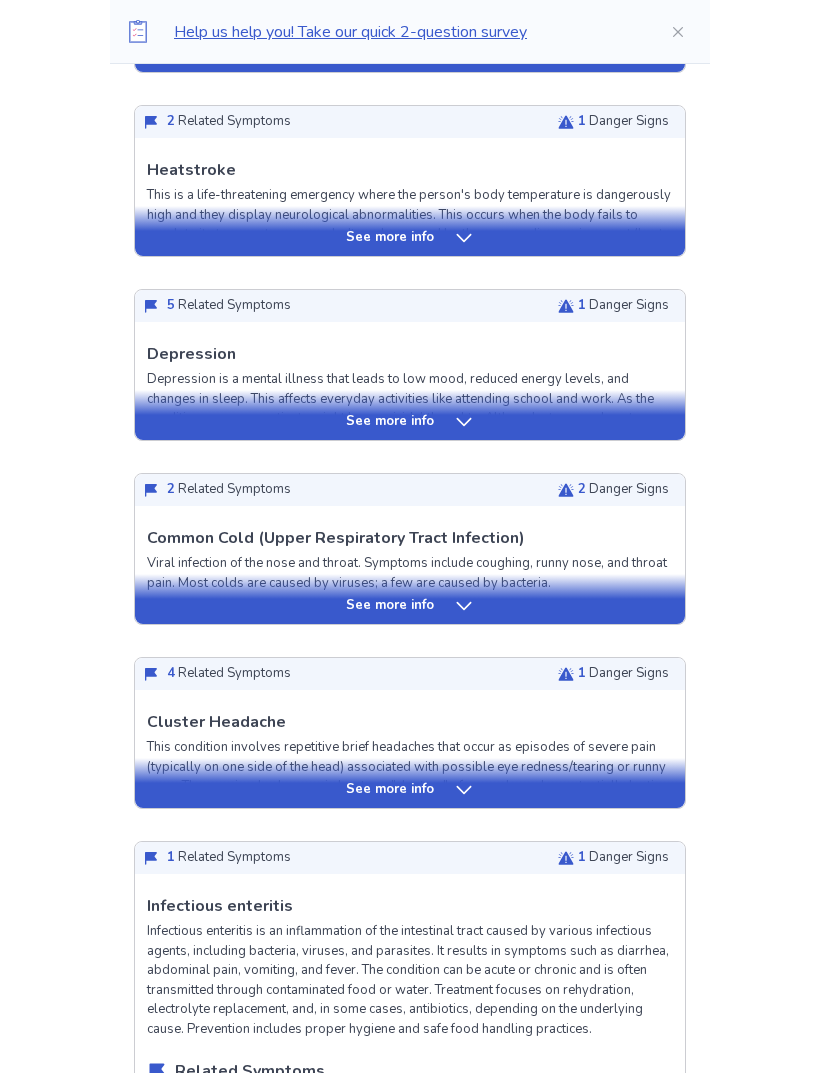 scroll, scrollTop: 2486, scrollLeft: 0, axis: vertical 